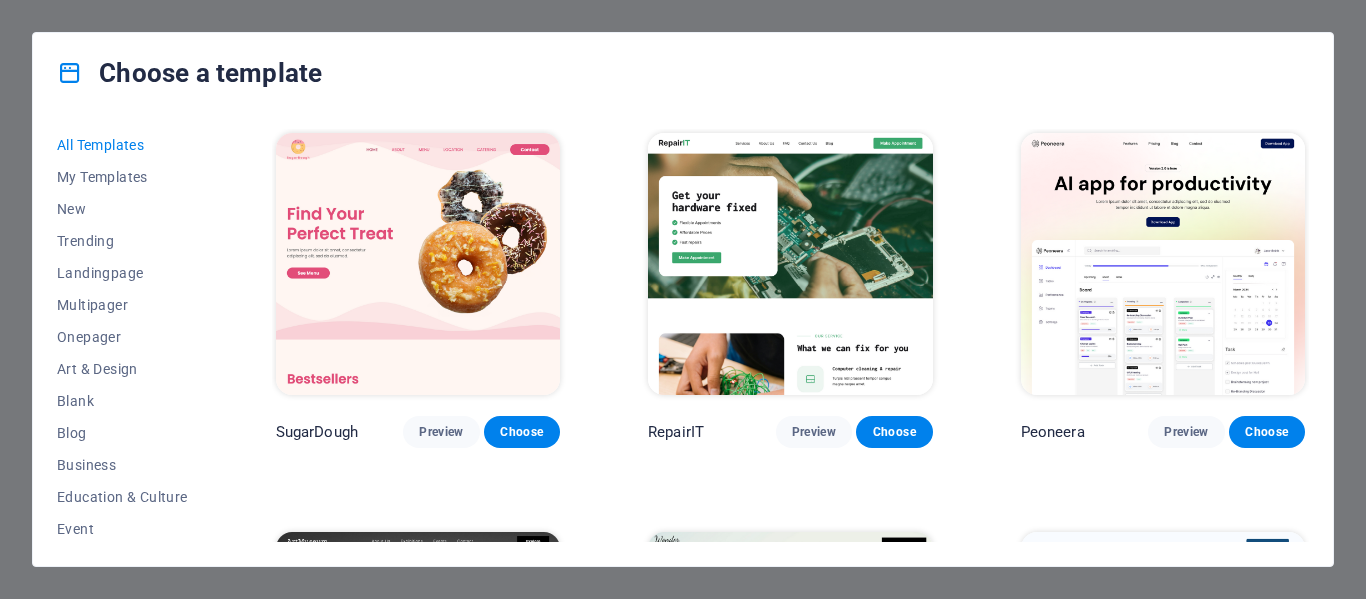scroll, scrollTop: 0, scrollLeft: 0, axis: both 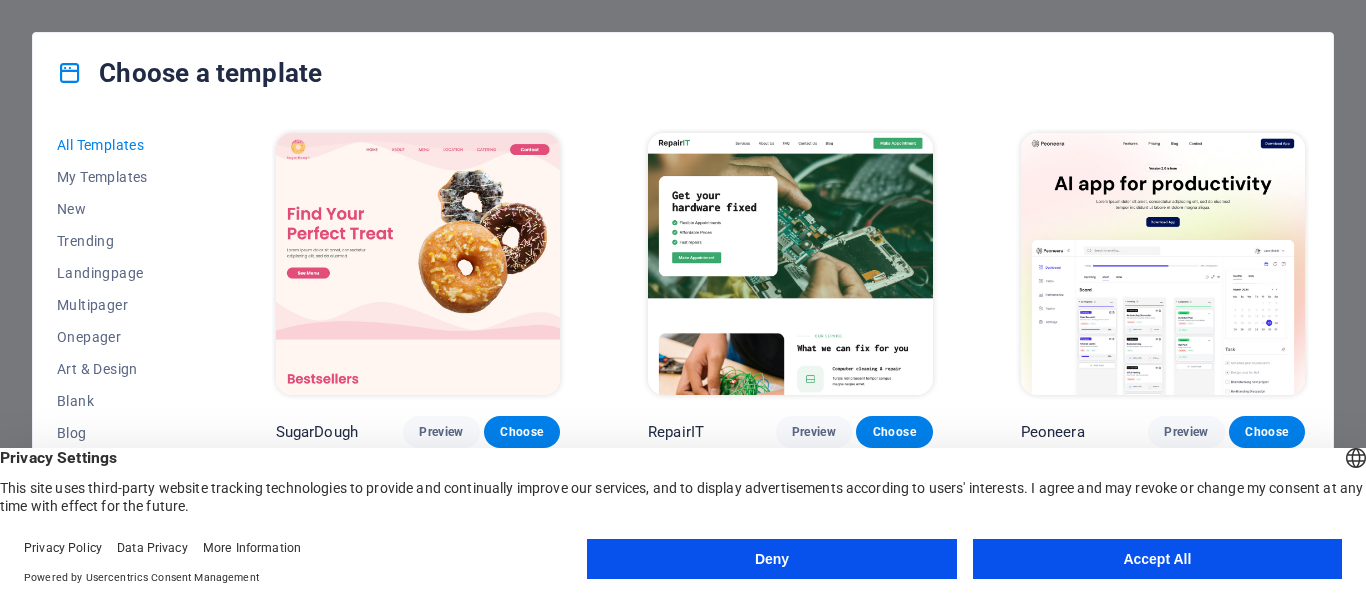 click on "Accept All" at bounding box center [1157, 559] 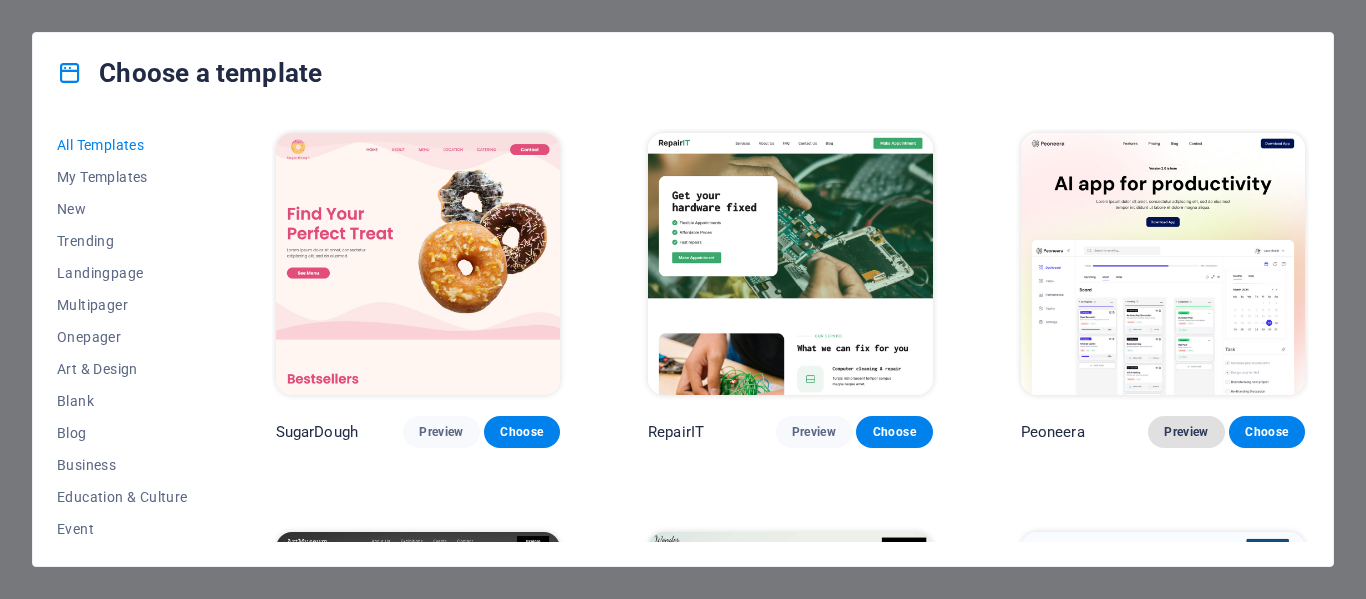 click on "Preview" at bounding box center (1186, 432) 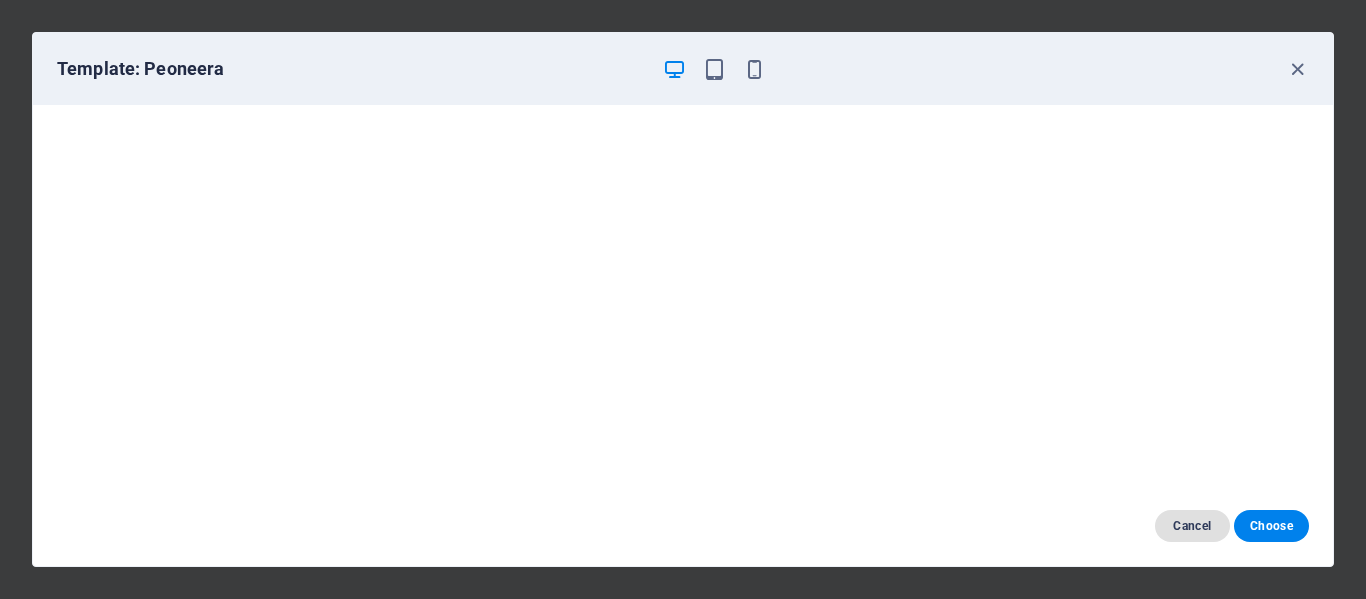 click on "Cancel" at bounding box center [1192, 526] 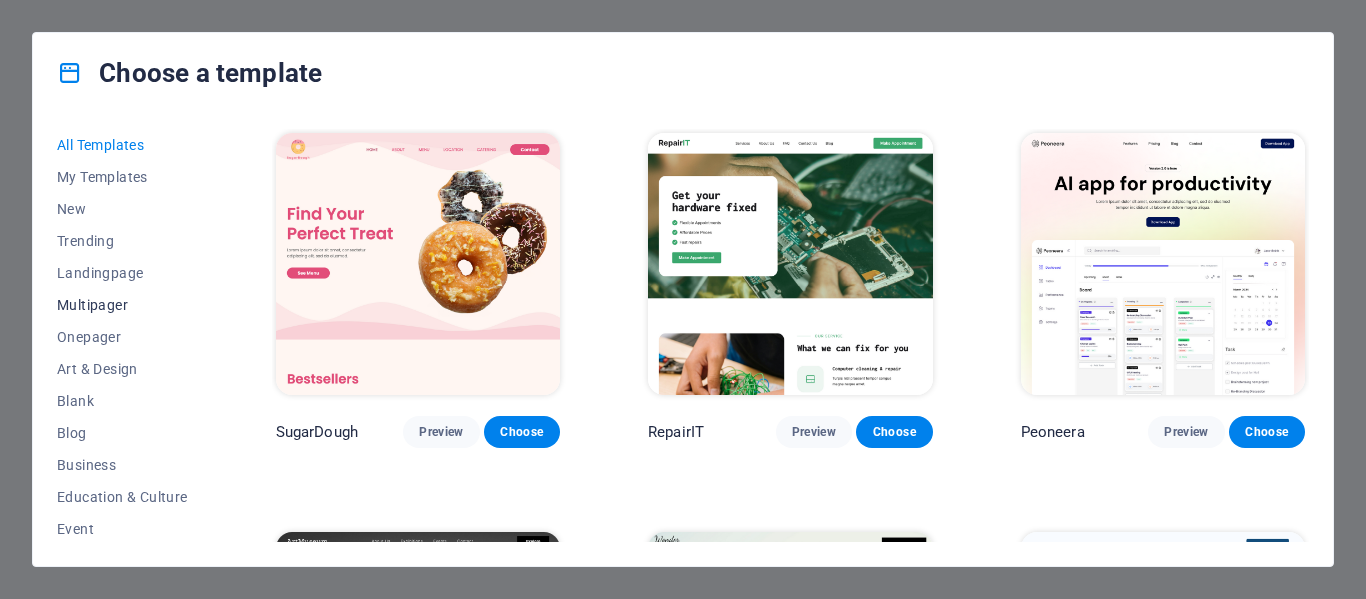 click on "Multipager" at bounding box center (122, 305) 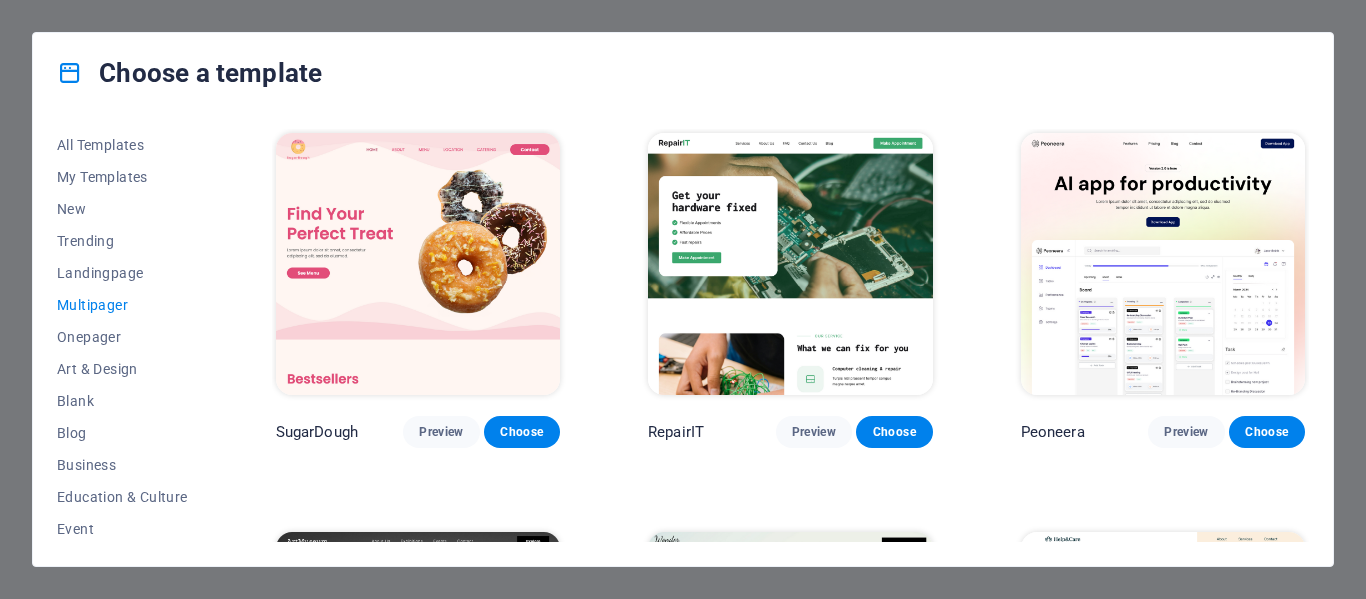 drag, startPoint x: 1298, startPoint y: 150, endPoint x: 1289, endPoint y: 170, distance: 21.931713 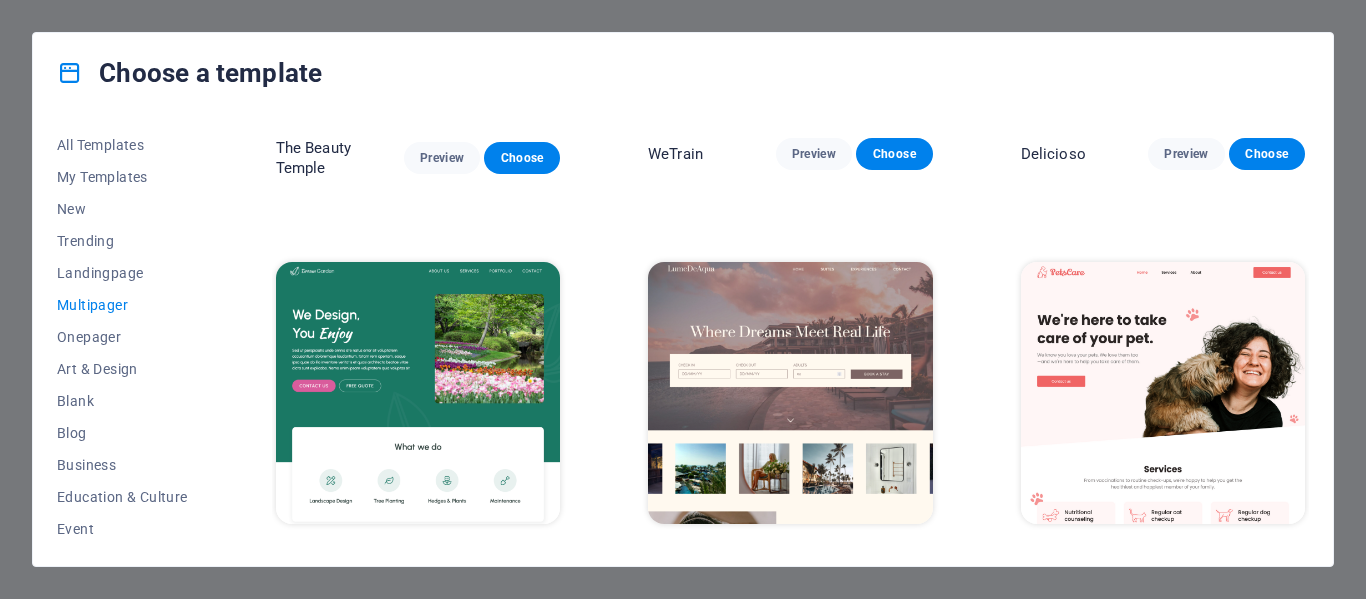 scroll, scrollTop: 1516, scrollLeft: 0, axis: vertical 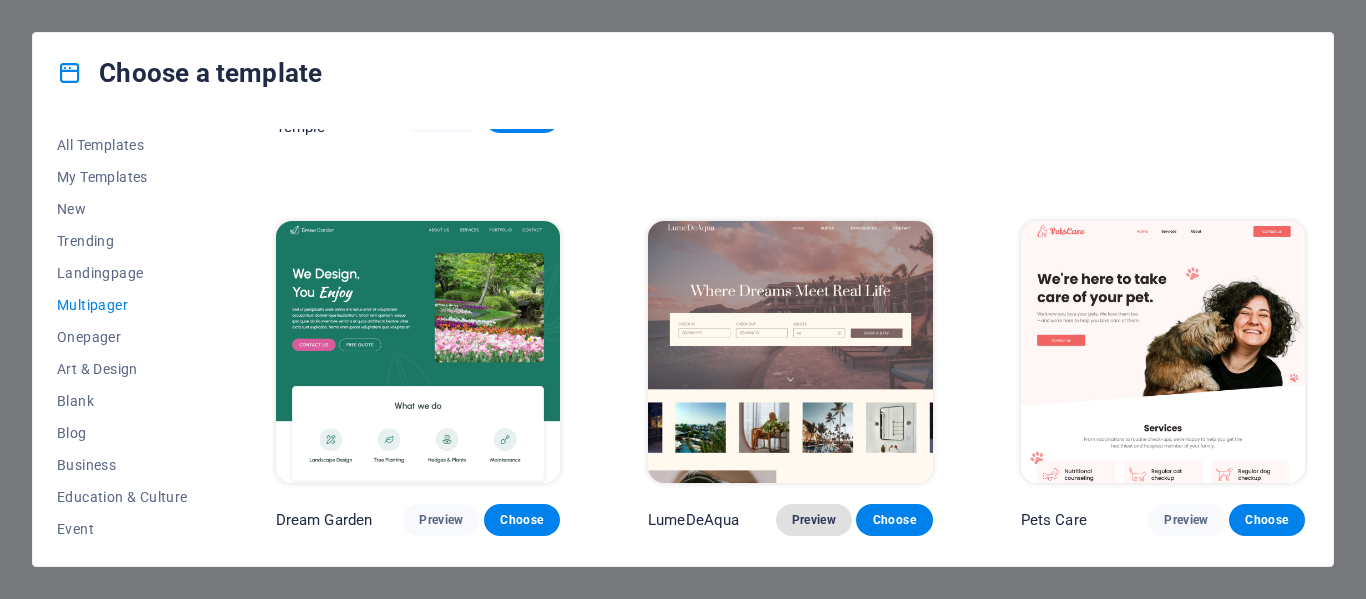 click on "Preview" at bounding box center (814, 520) 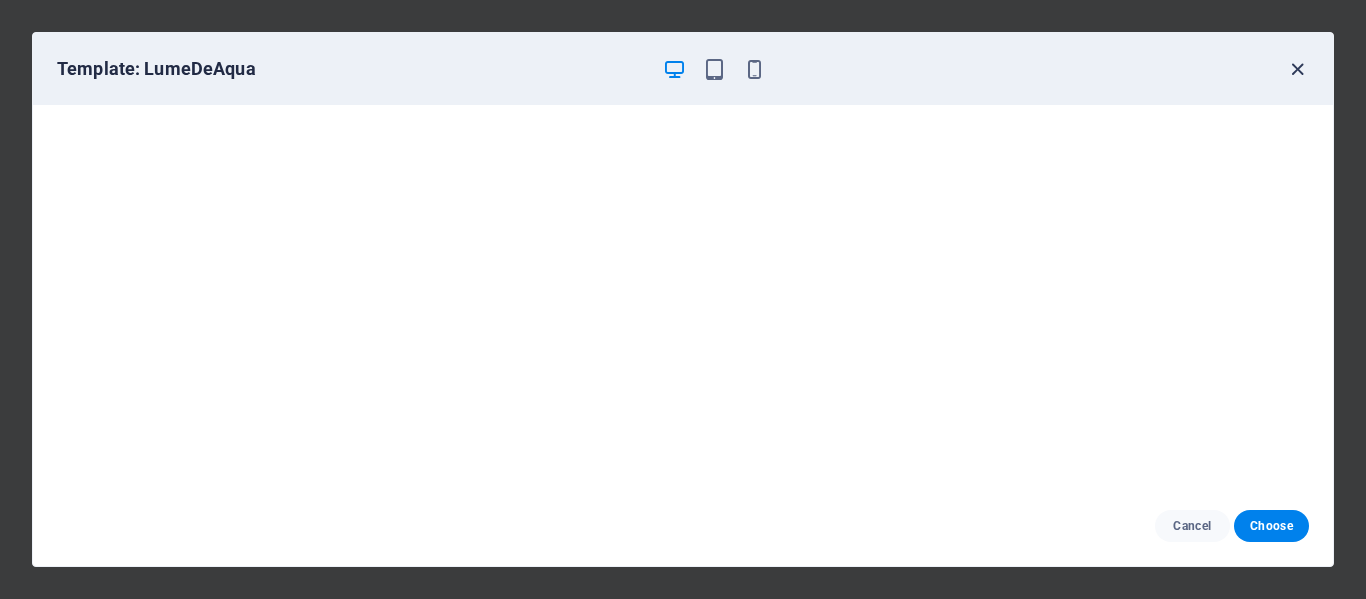 click at bounding box center (1297, 69) 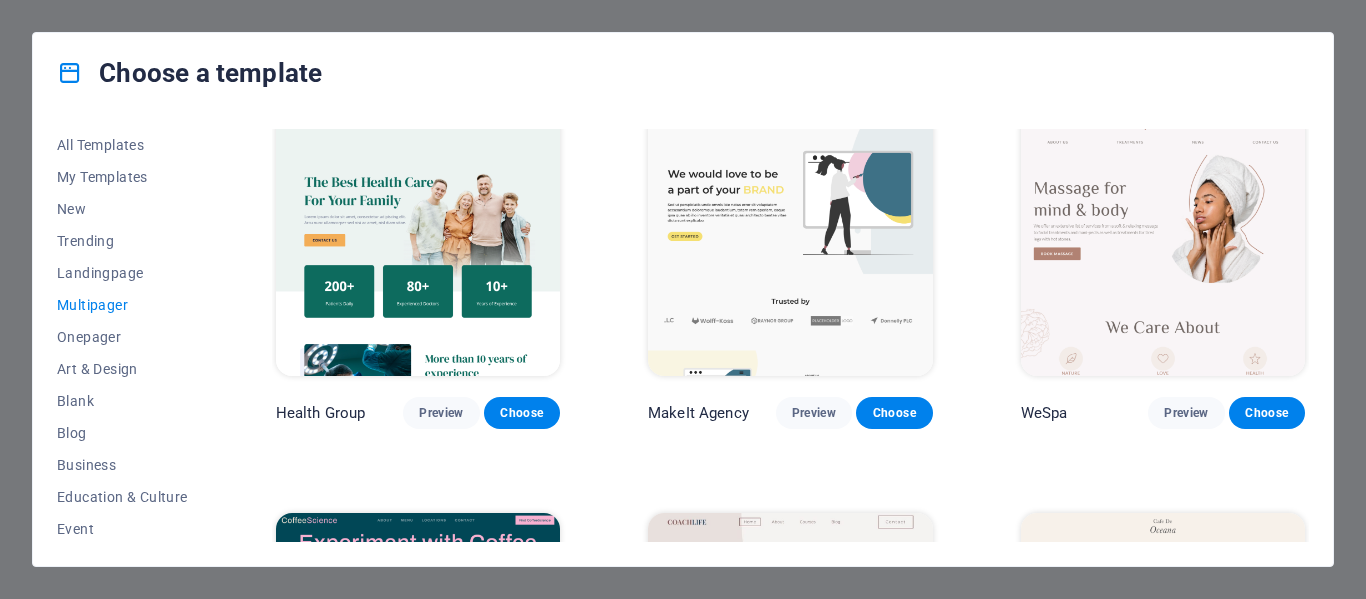 scroll, scrollTop: 2443, scrollLeft: 0, axis: vertical 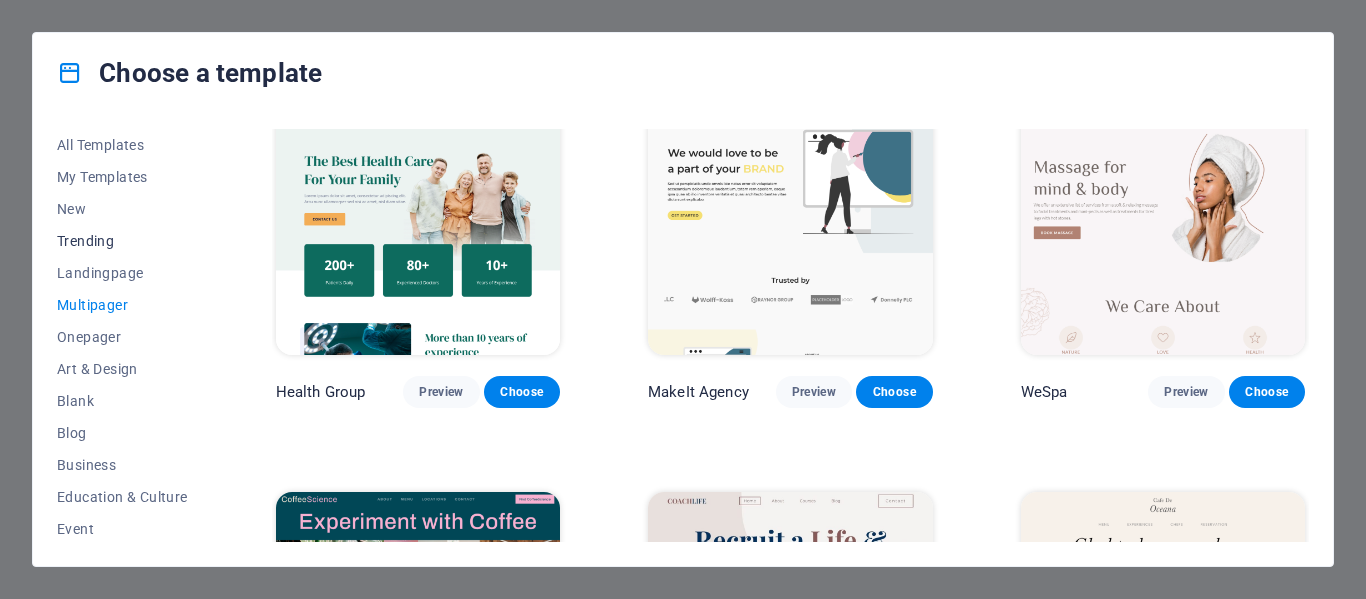 click on "Trending" at bounding box center (122, 241) 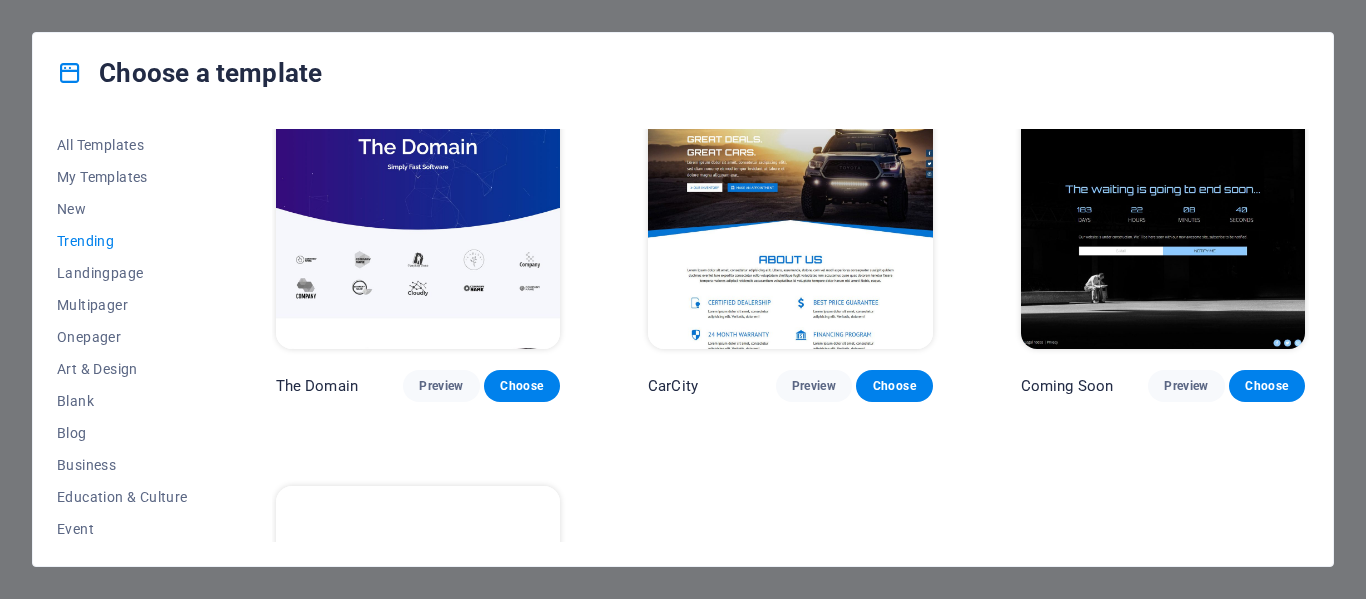 scroll, scrollTop: 1888, scrollLeft: 0, axis: vertical 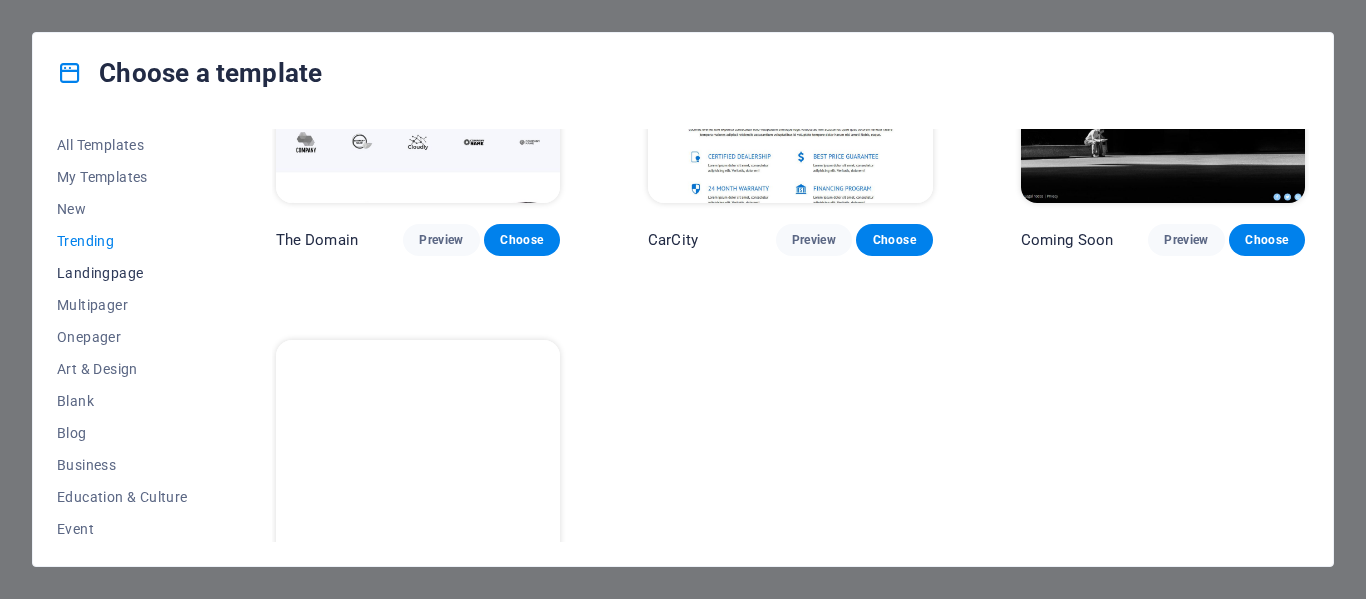 click on "Landingpage" at bounding box center [122, 273] 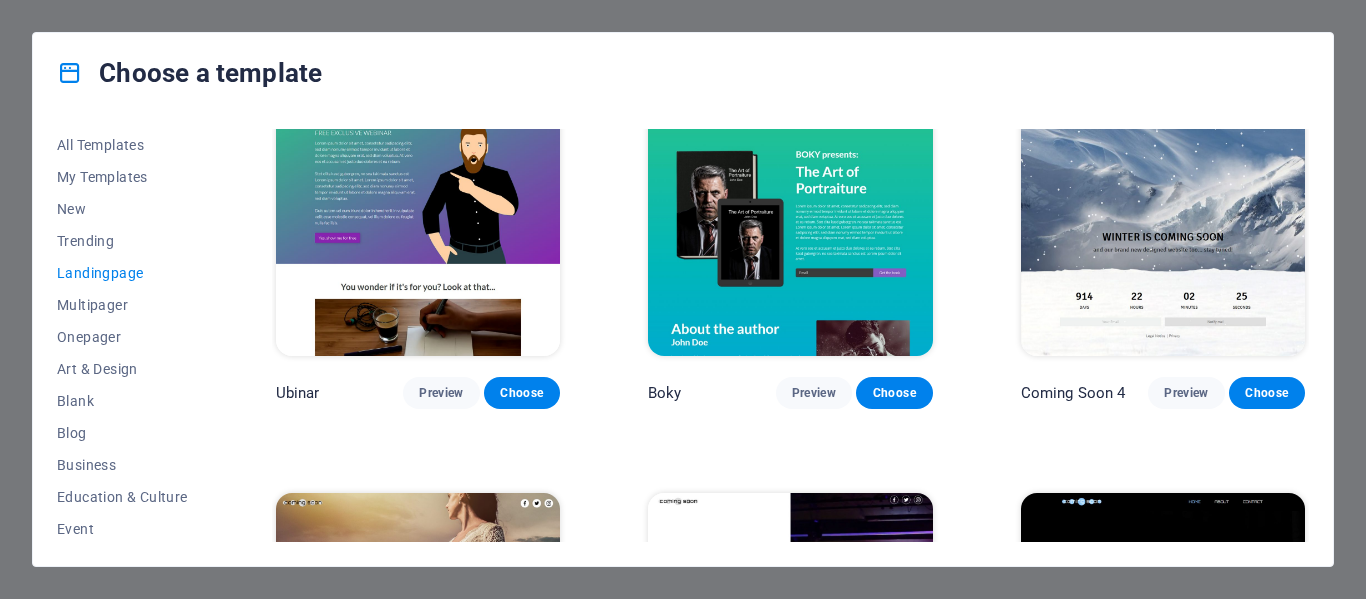 scroll, scrollTop: 3078, scrollLeft: 0, axis: vertical 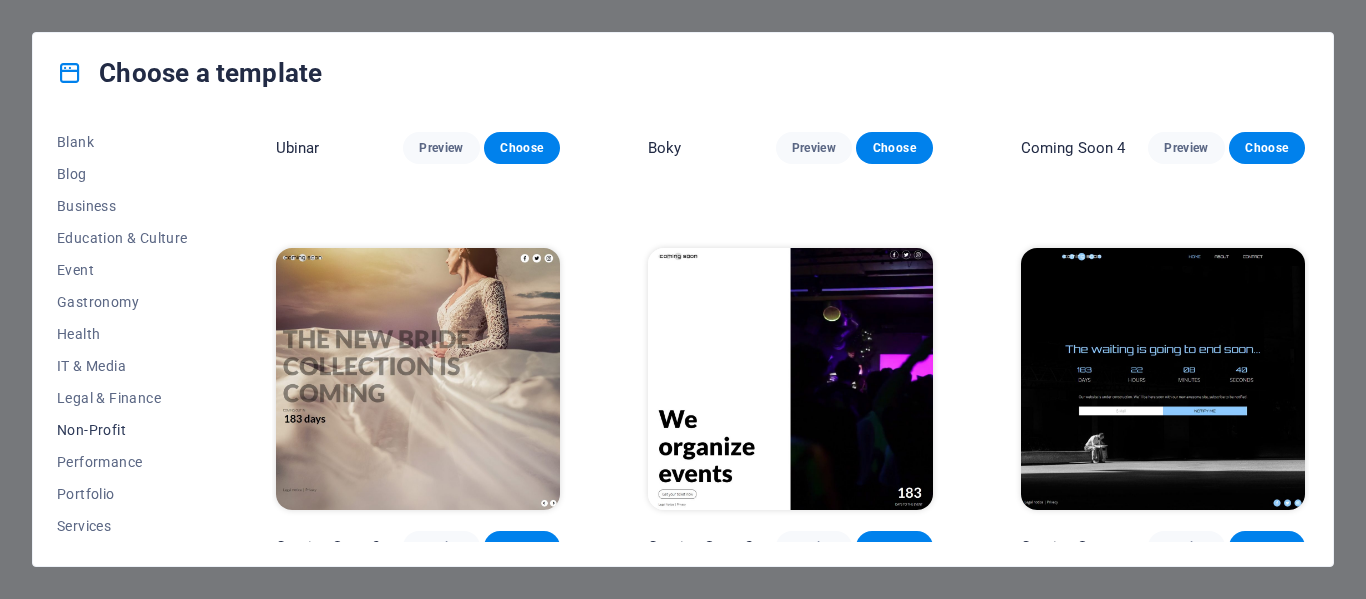 click on "Non-Profit" at bounding box center [122, 430] 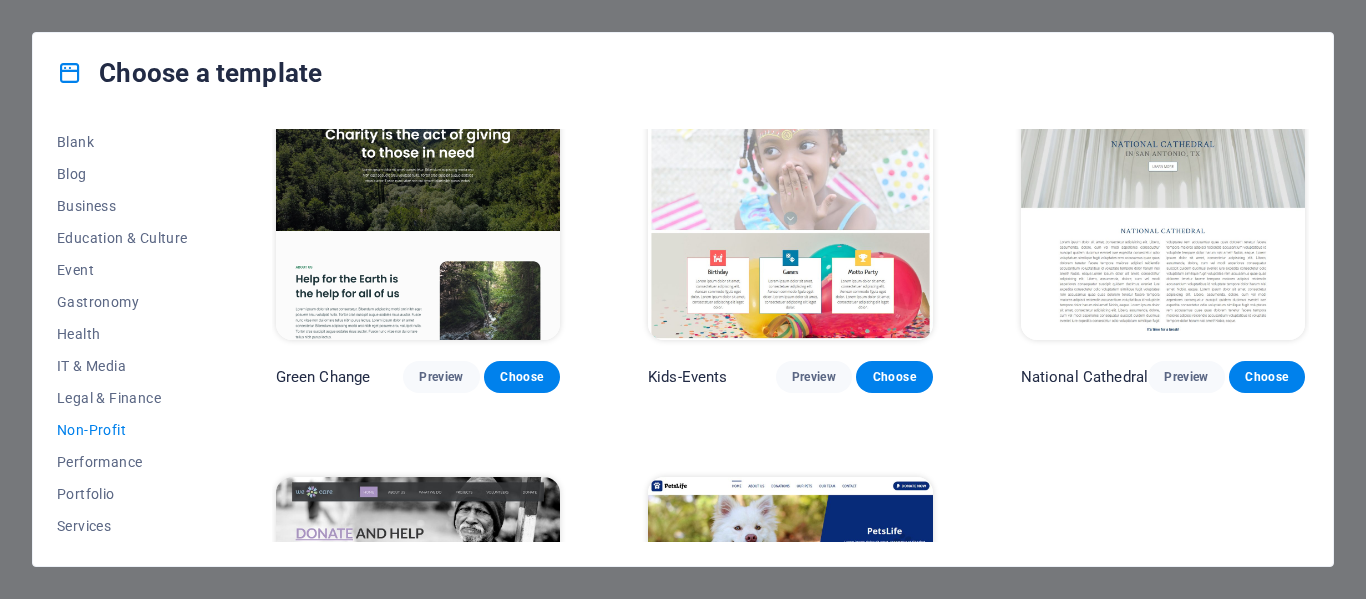 scroll, scrollTop: 309, scrollLeft: 0, axis: vertical 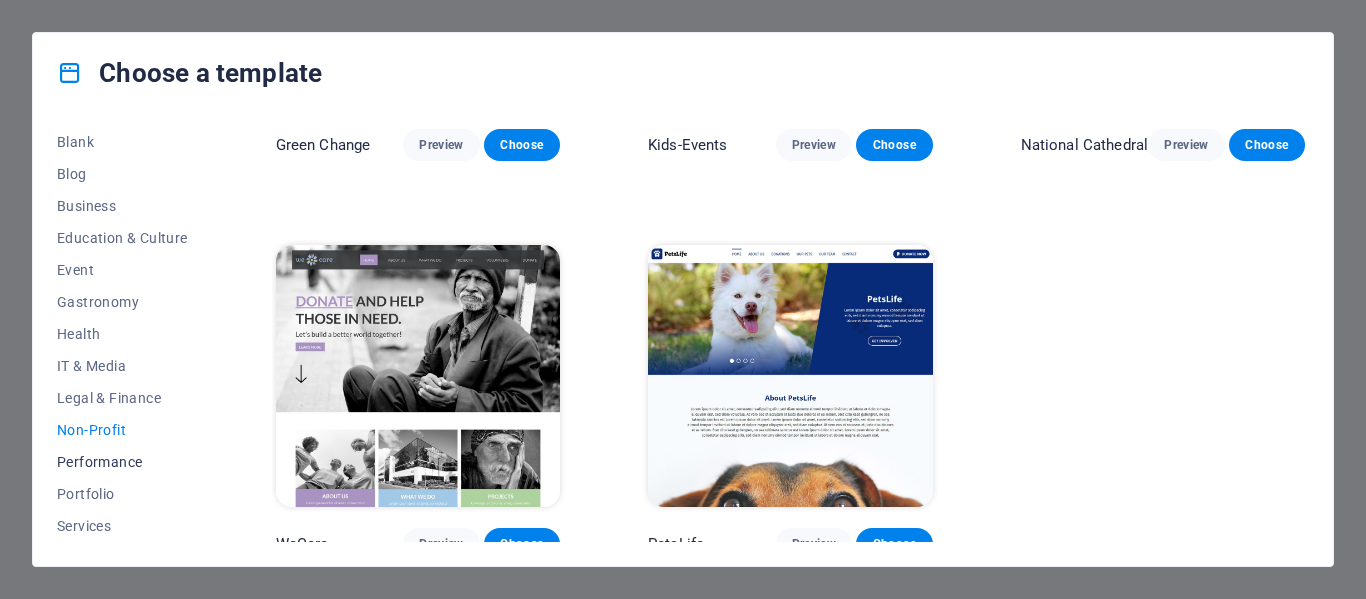click on "Performance" at bounding box center (122, 462) 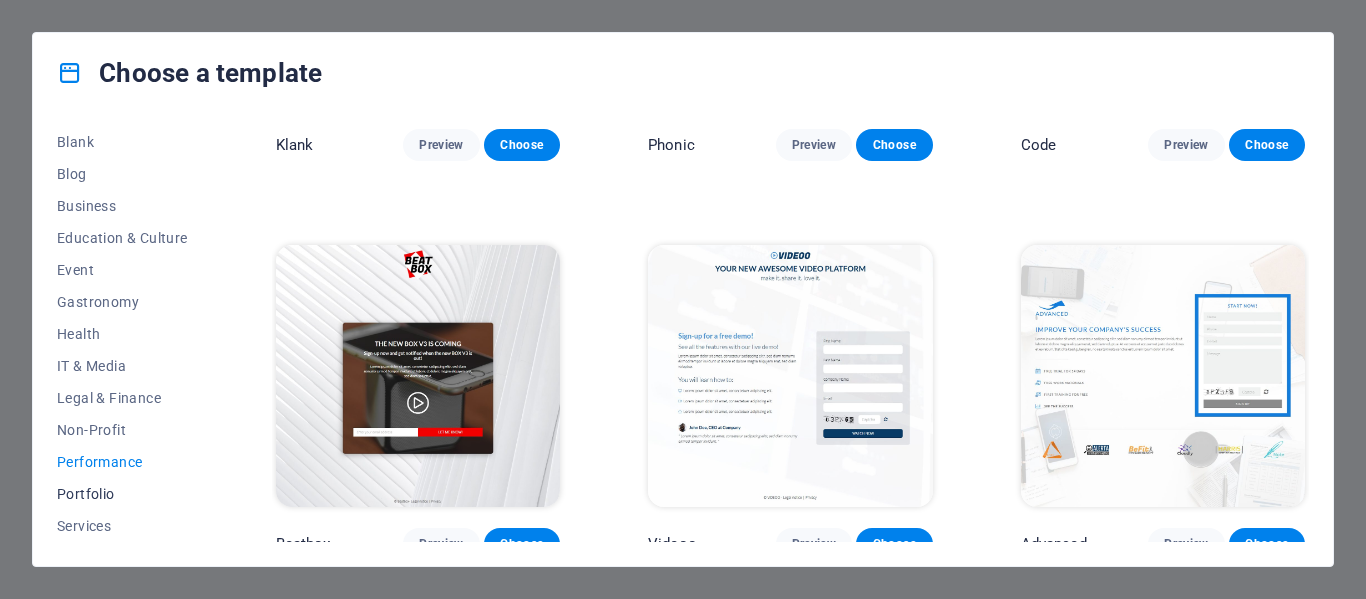 click on "Portfolio" at bounding box center [122, 494] 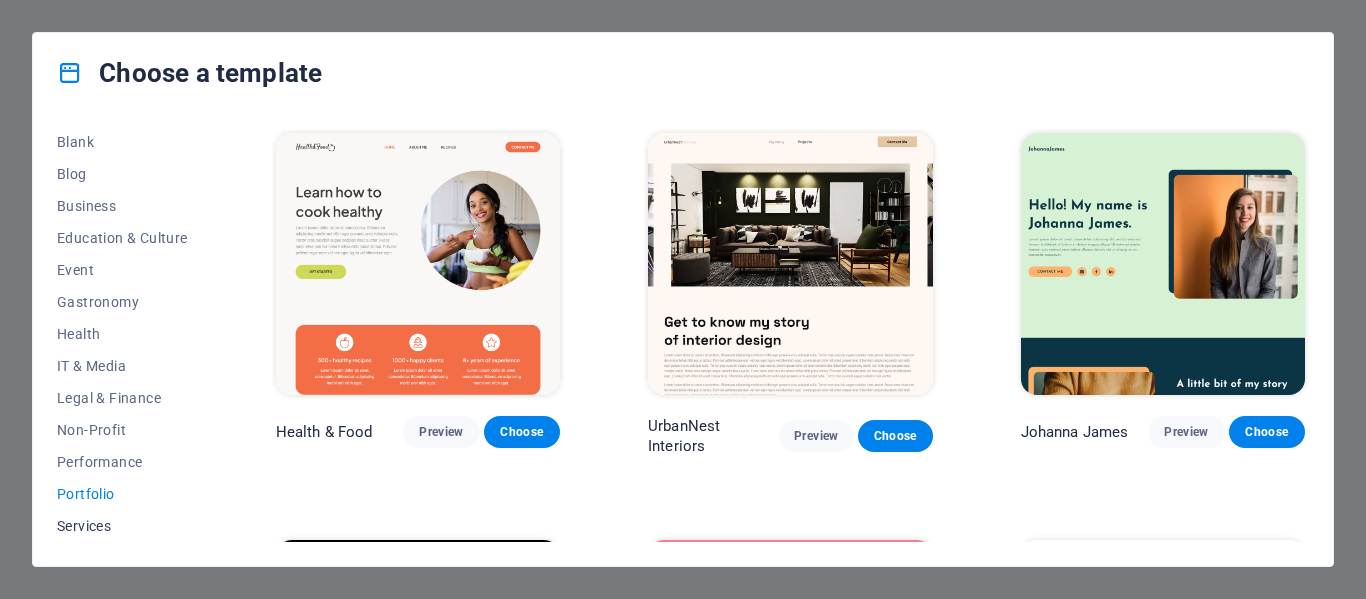 click on "Services" at bounding box center (122, 526) 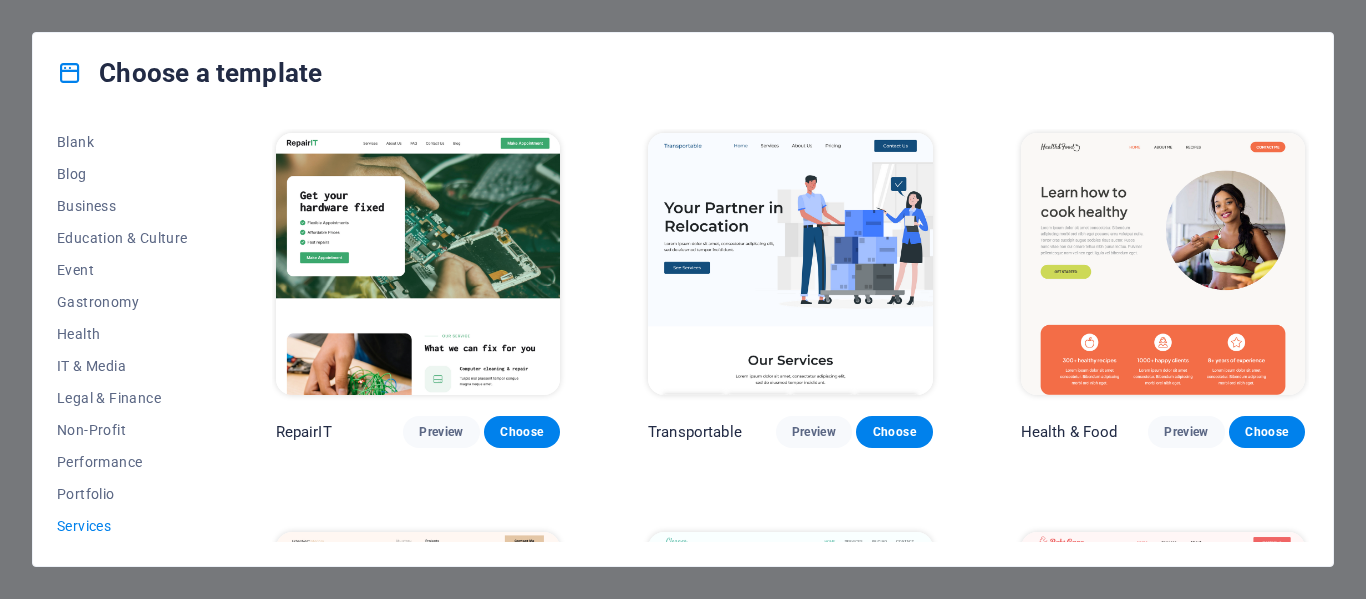 click on "Services" at bounding box center [122, 526] 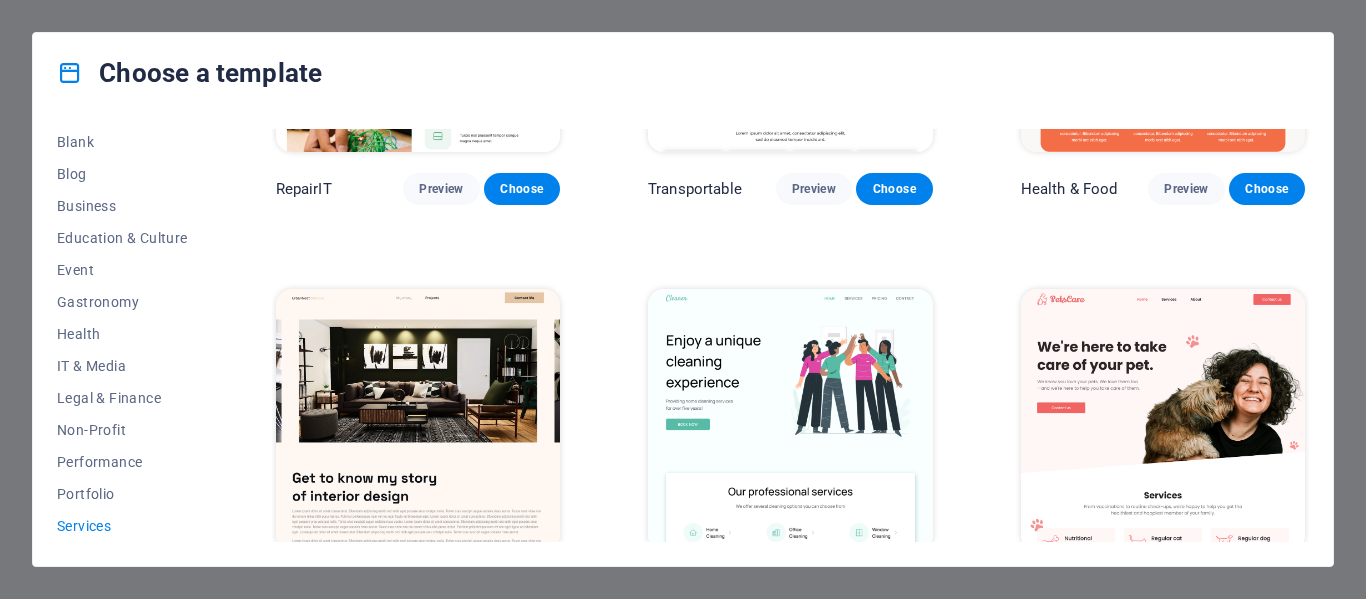 scroll, scrollTop: 0, scrollLeft: 0, axis: both 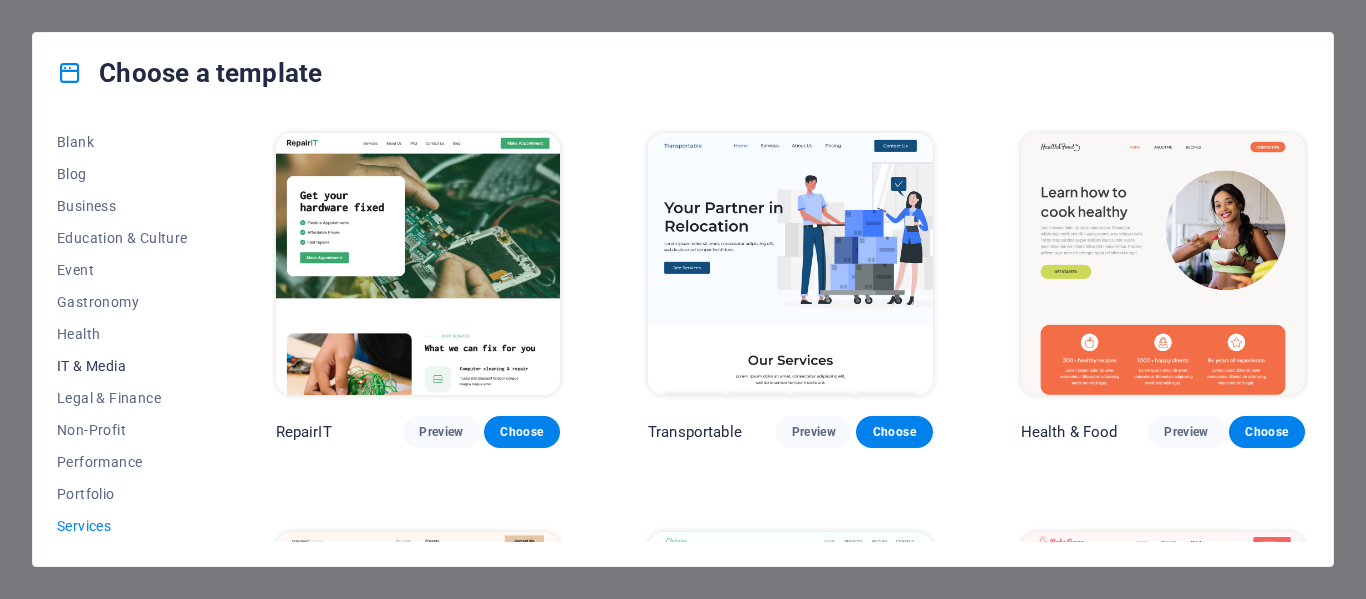 click on "IT & Media" at bounding box center (122, 366) 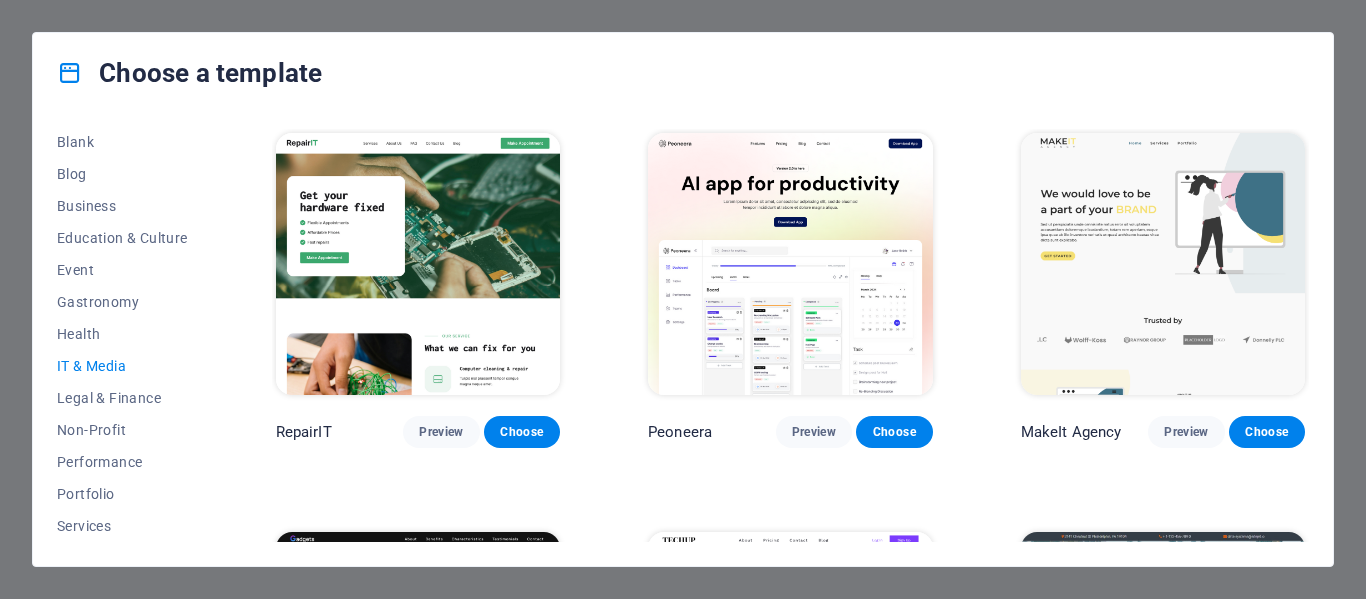 click on "IT & Media" at bounding box center [122, 366] 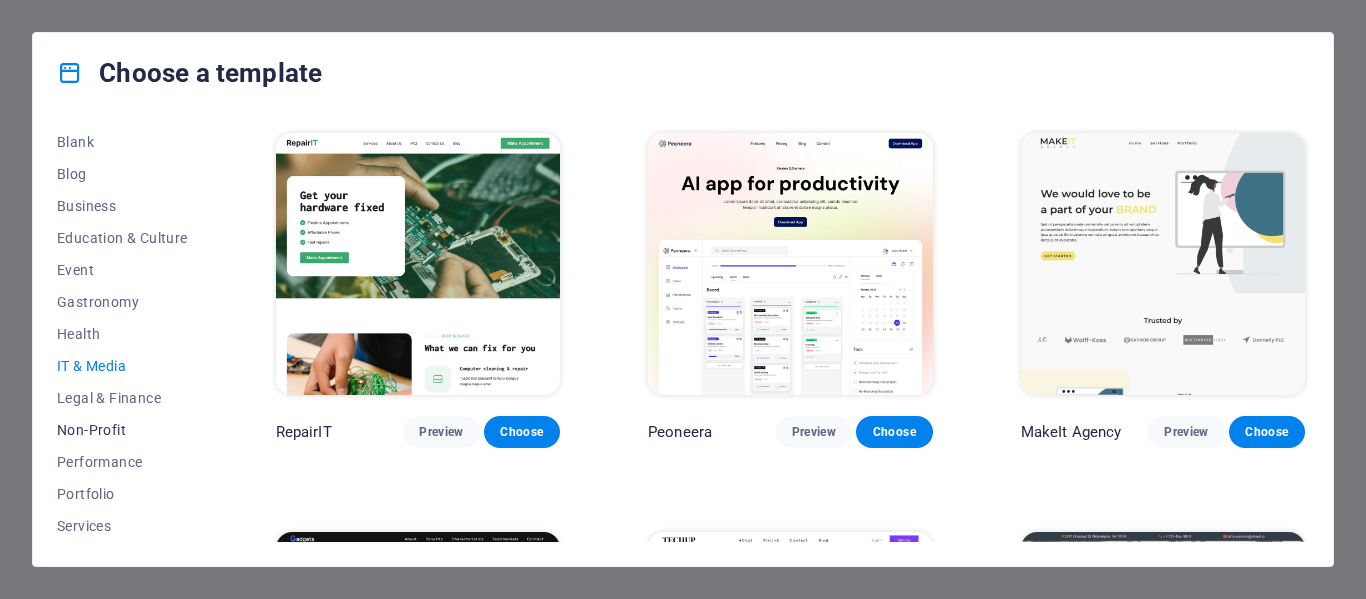 click on "Non-Profit" at bounding box center (122, 430) 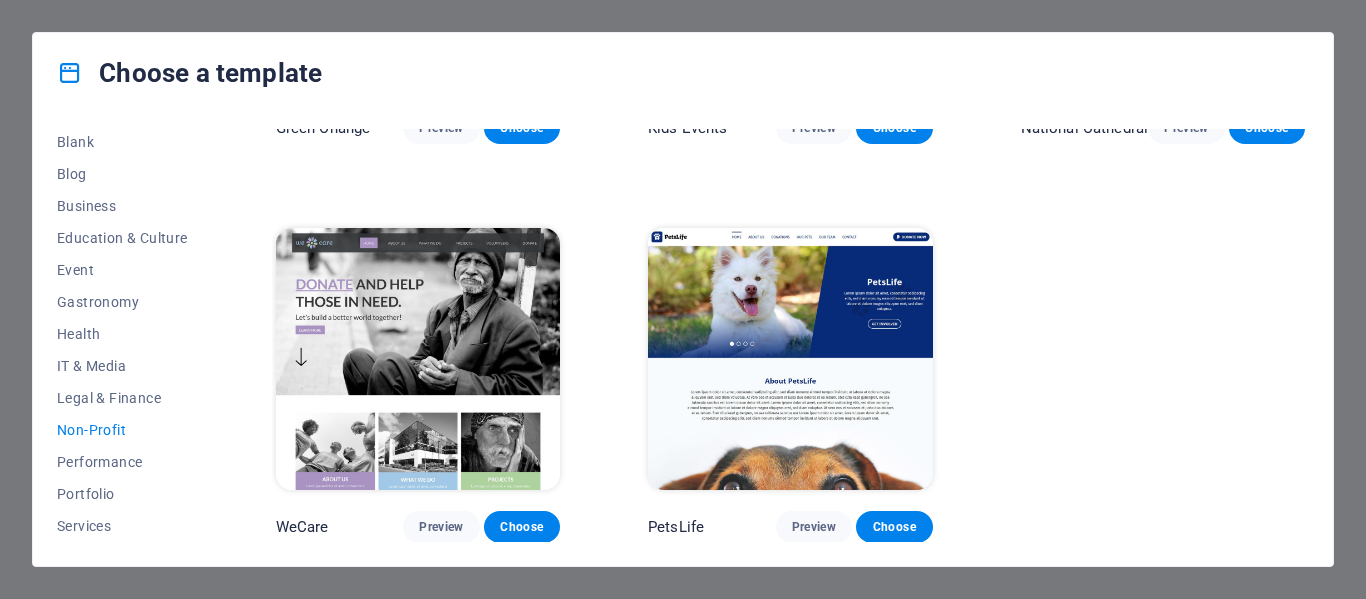 scroll, scrollTop: 309, scrollLeft: 0, axis: vertical 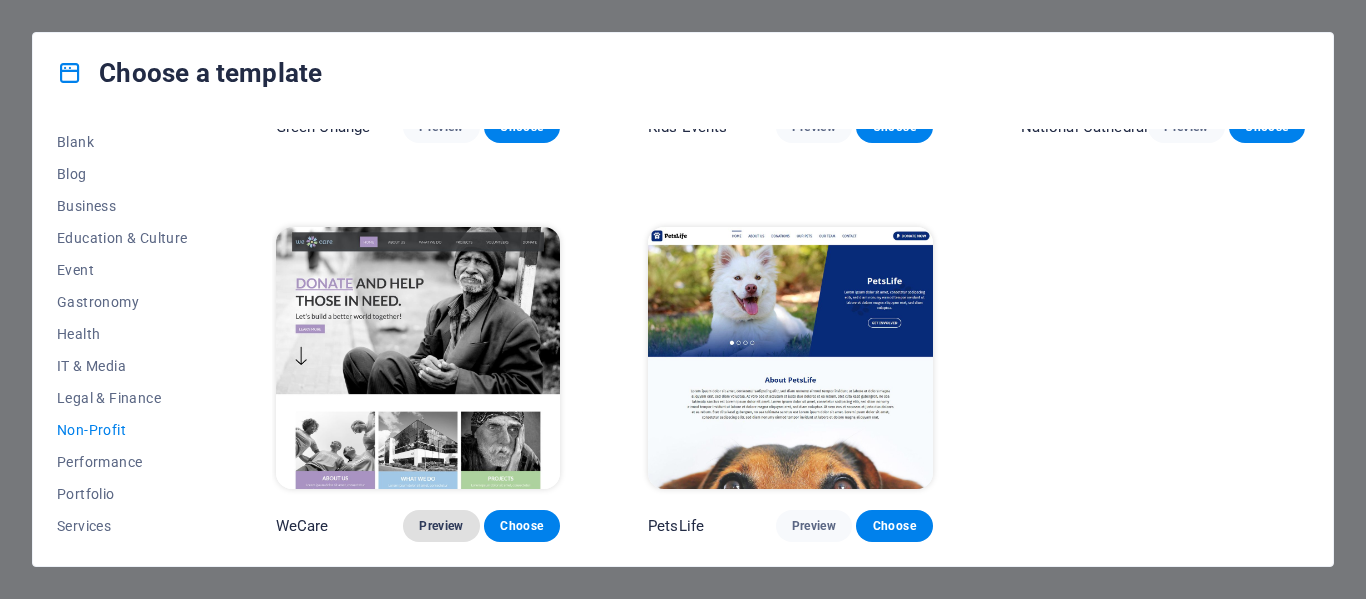 click on "Preview" at bounding box center (441, 526) 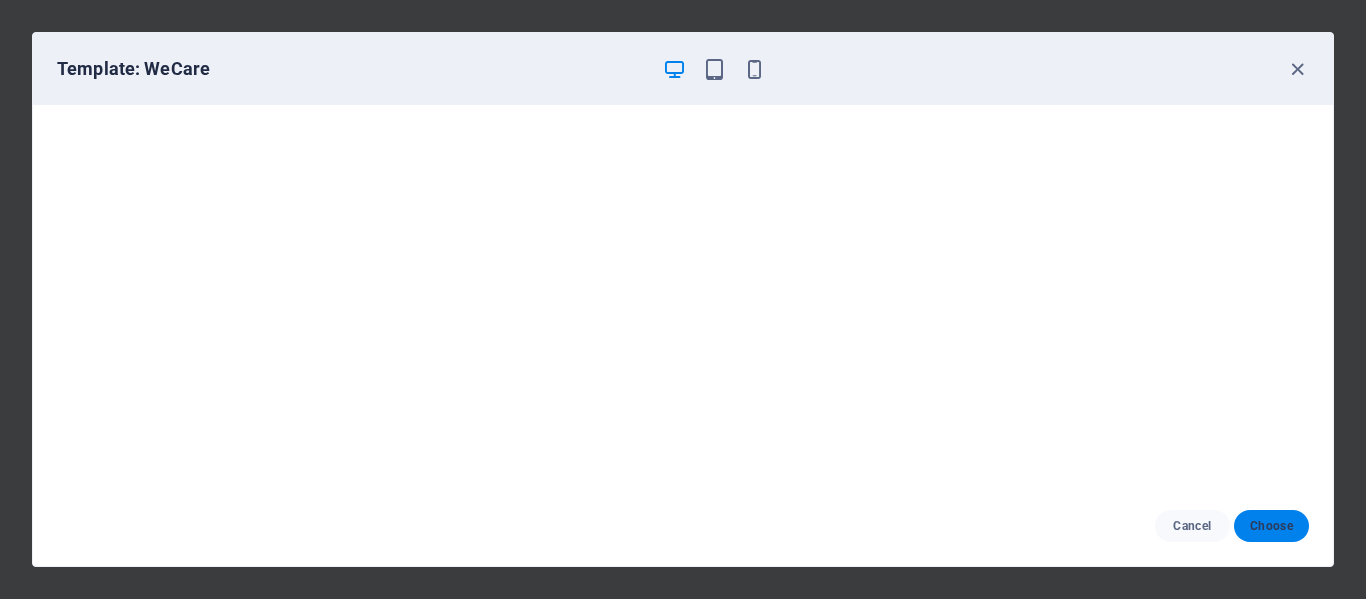 click on "Choose" at bounding box center (1271, 526) 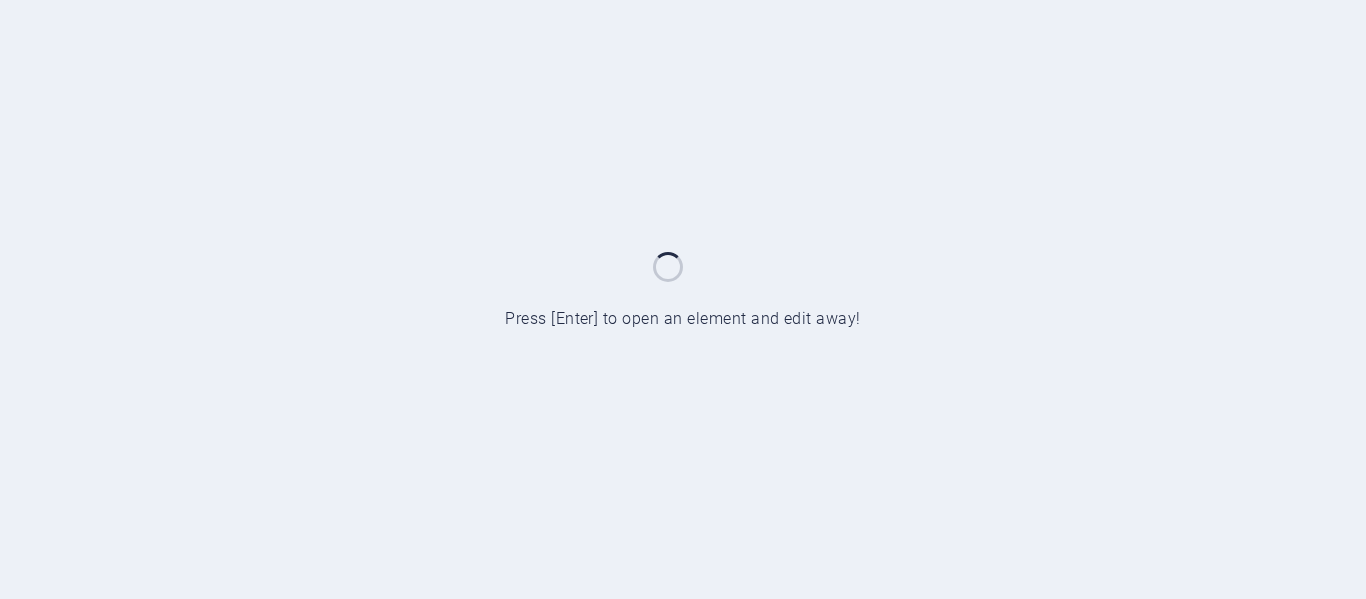 scroll, scrollTop: 0, scrollLeft: 0, axis: both 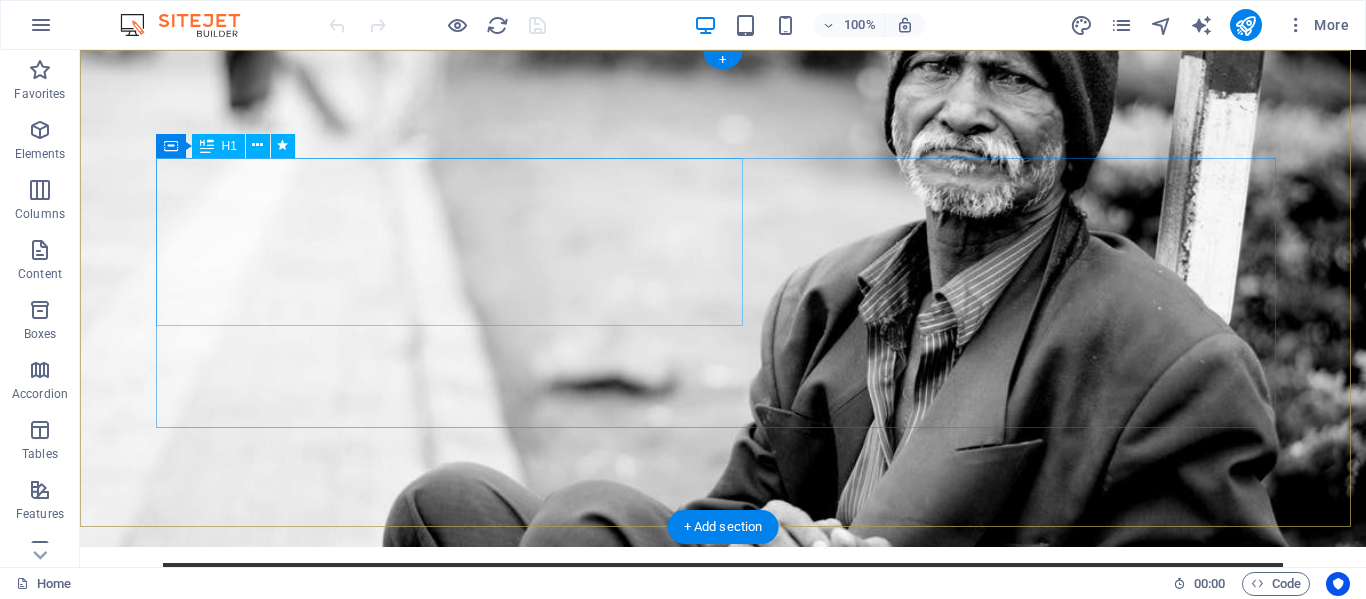 click on "Donate   and Help those in need." at bounding box center (723, 783) 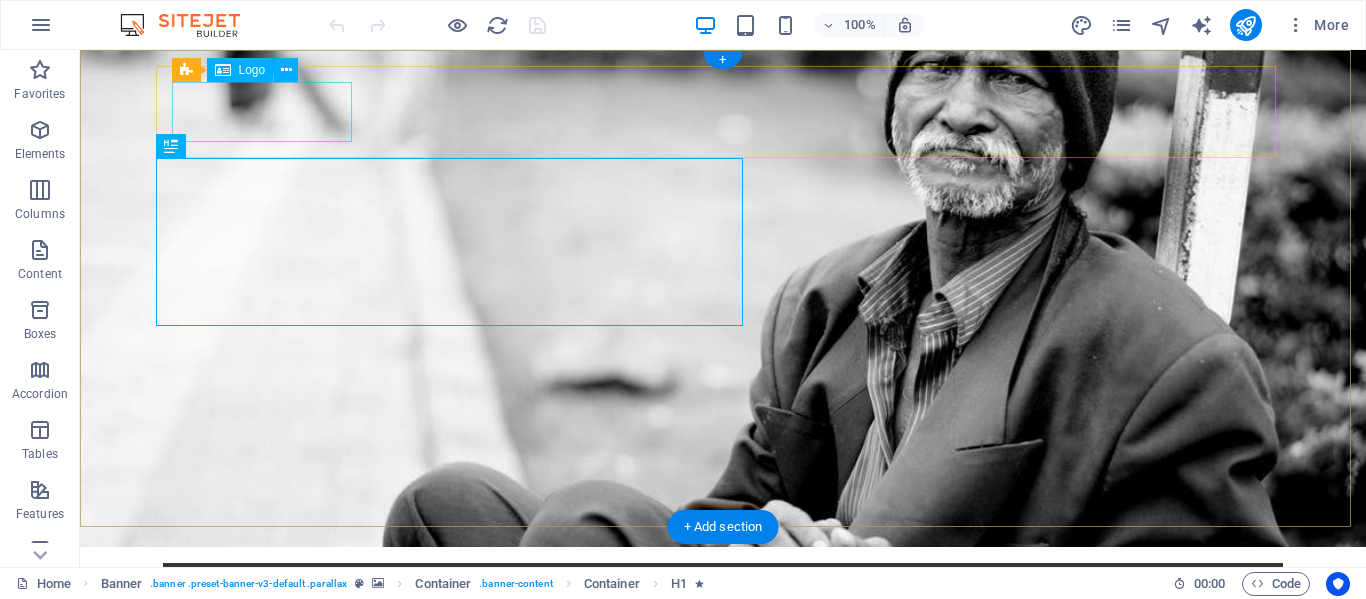 click at bounding box center [723, 609] 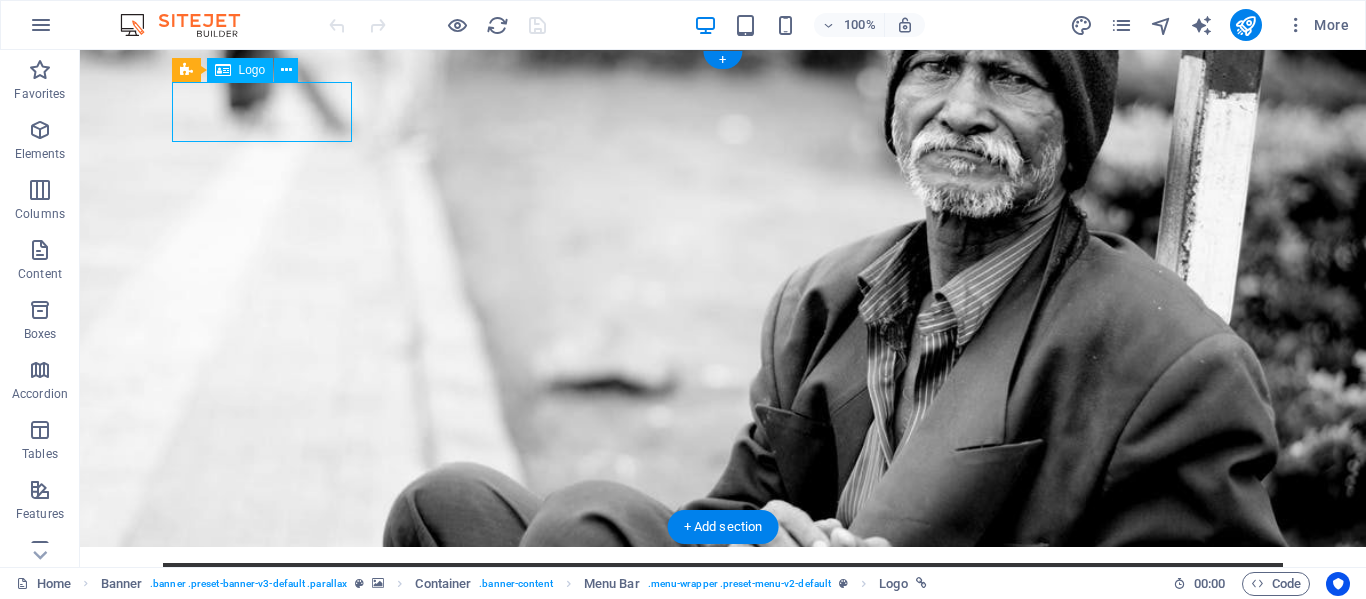 click at bounding box center (723, 609) 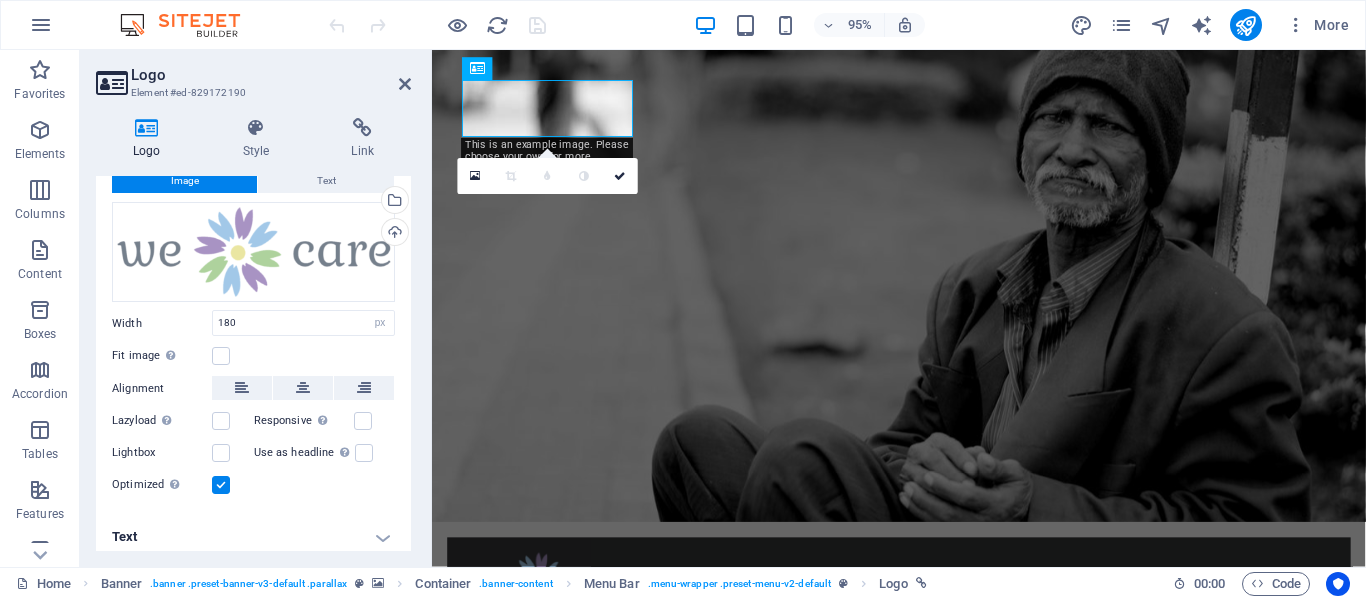 scroll, scrollTop: 68, scrollLeft: 0, axis: vertical 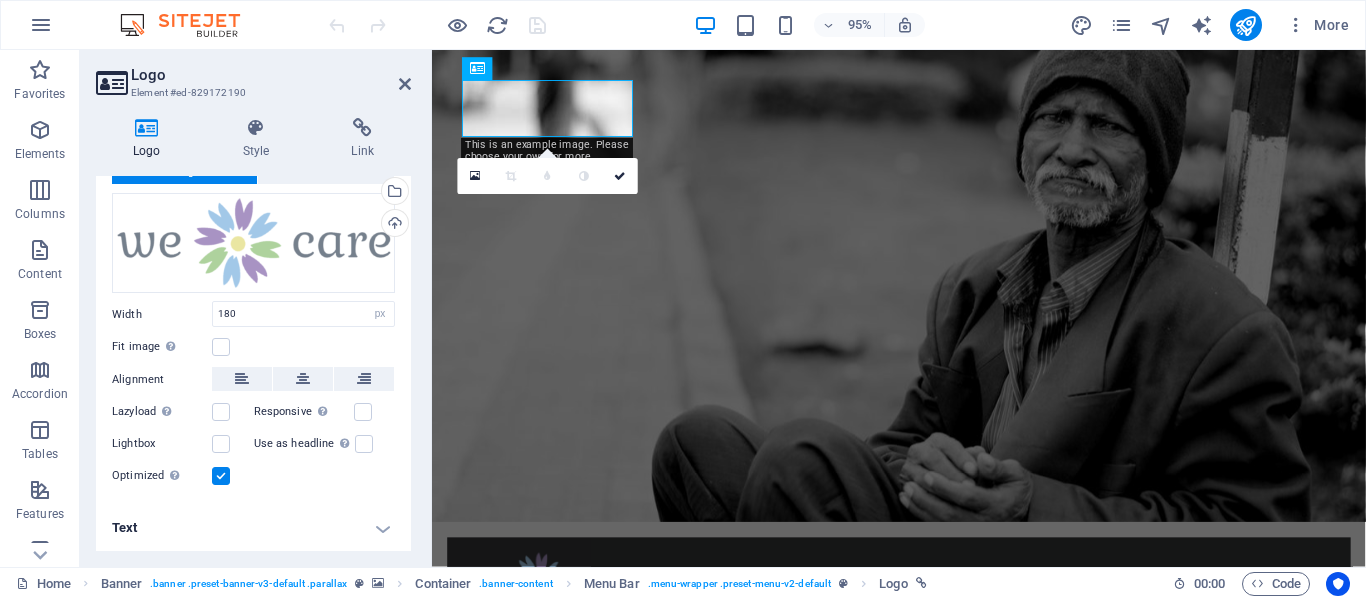 click on "Text" at bounding box center [253, 528] 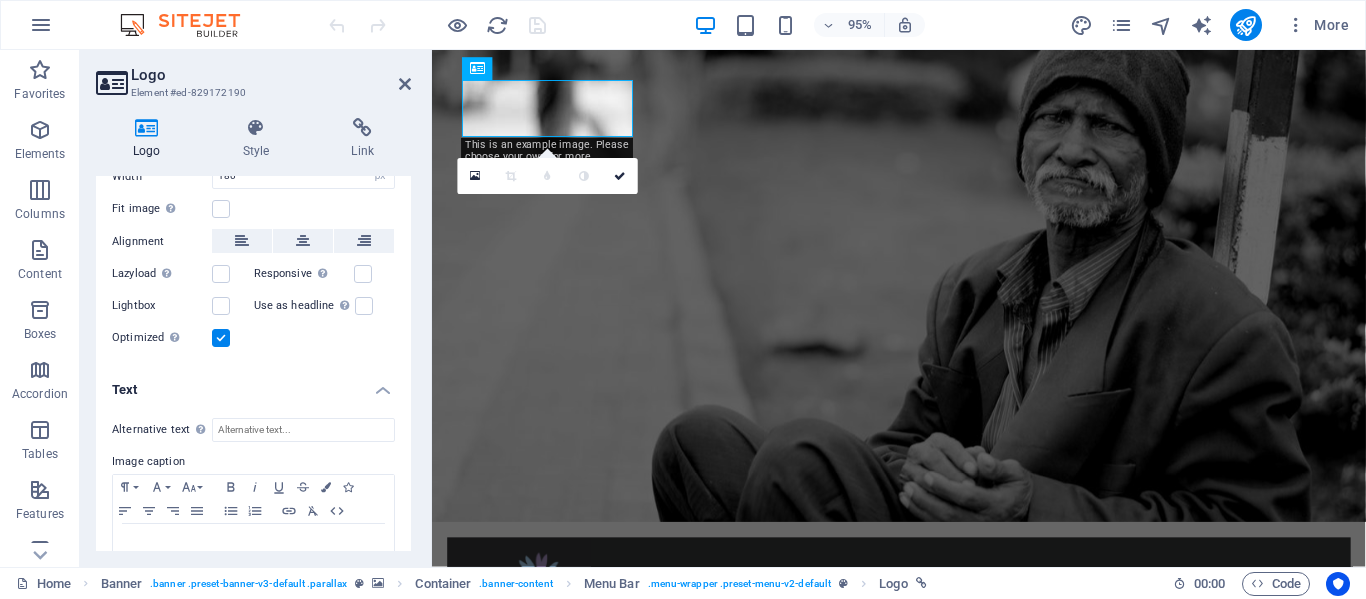 scroll, scrollTop: 256, scrollLeft: 0, axis: vertical 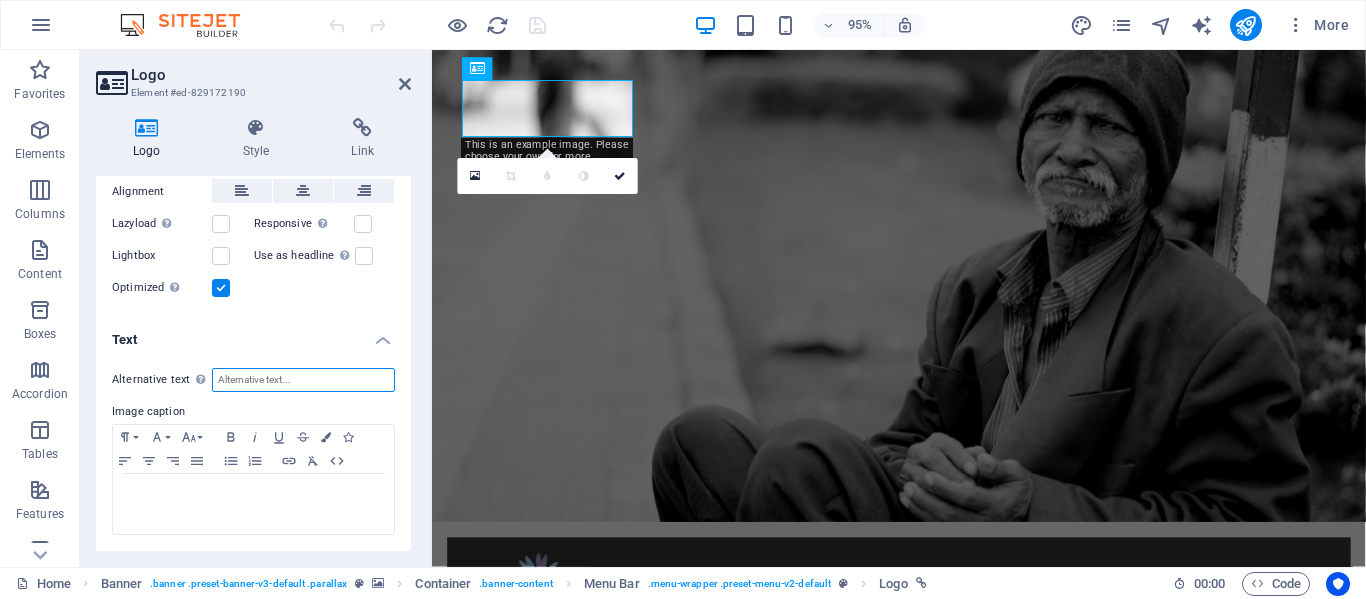 click on "Alternative text The alternative text is used by devices that cannot display images (e.g. image search engines) and should be added to every image to improve website accessibility." at bounding box center (303, 380) 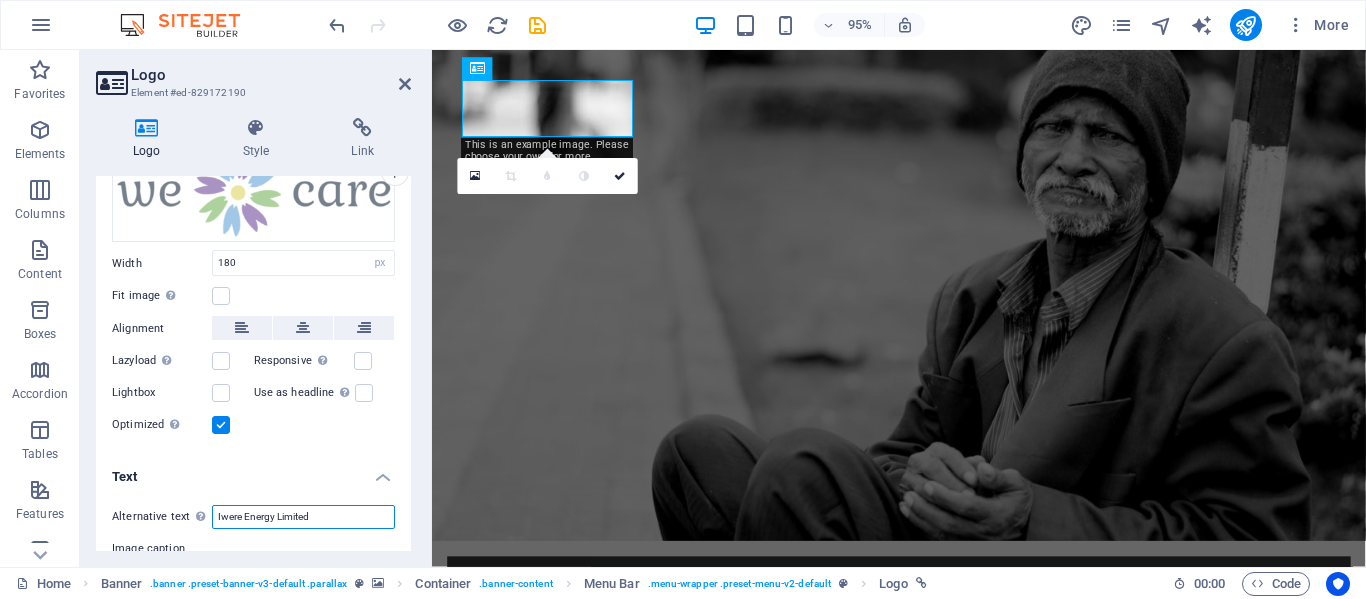 scroll, scrollTop: 0, scrollLeft: 0, axis: both 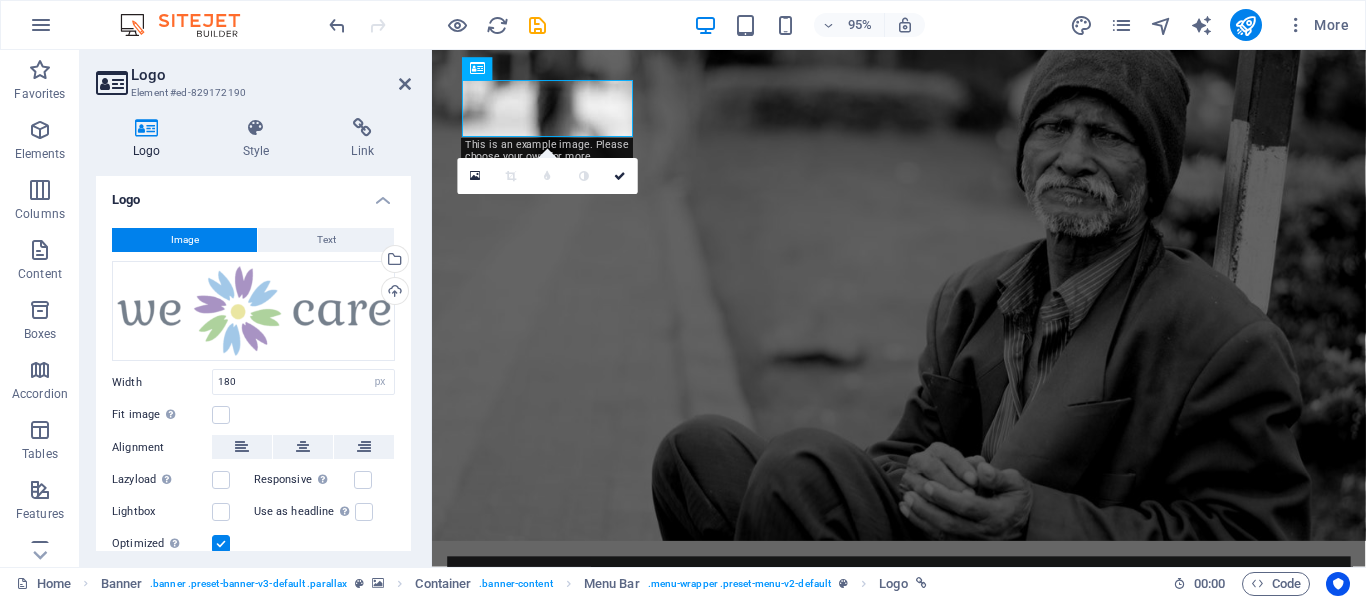 type on "Iwere Energy Limited" 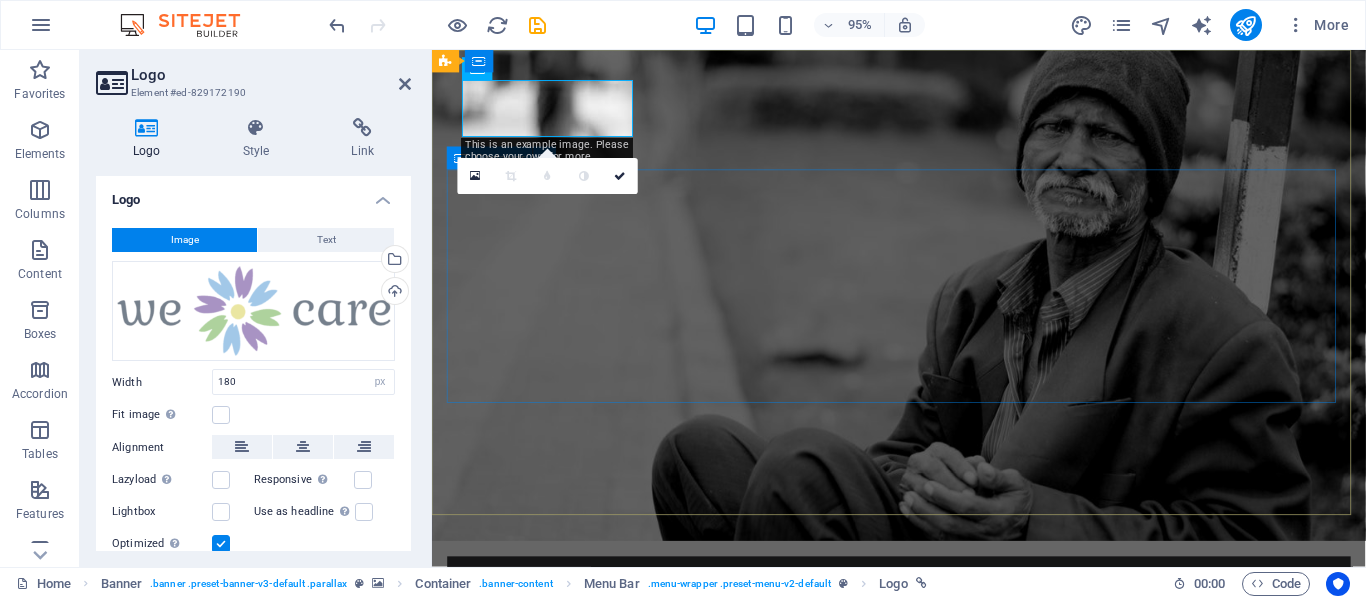 click on "Donate   and Help those in need. Let's build a better world together! Learn more" at bounding box center (923, 848) 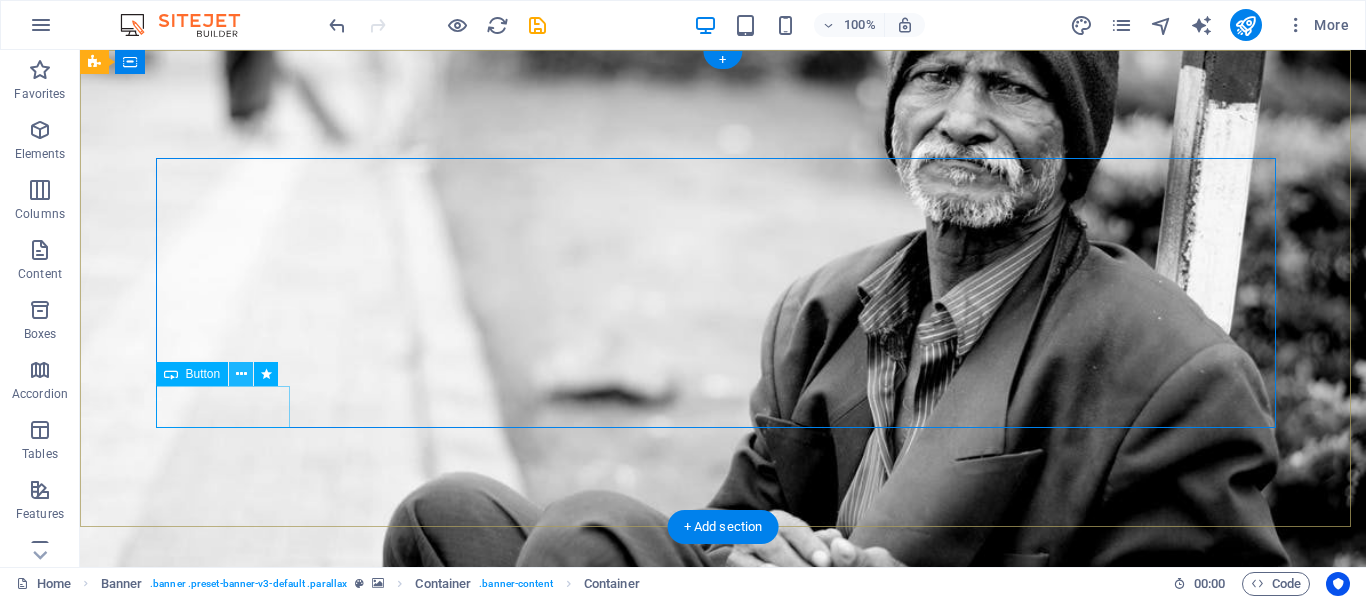 drag, startPoint x: 212, startPoint y: 275, endPoint x: 313, endPoint y: 427, distance: 182.49658 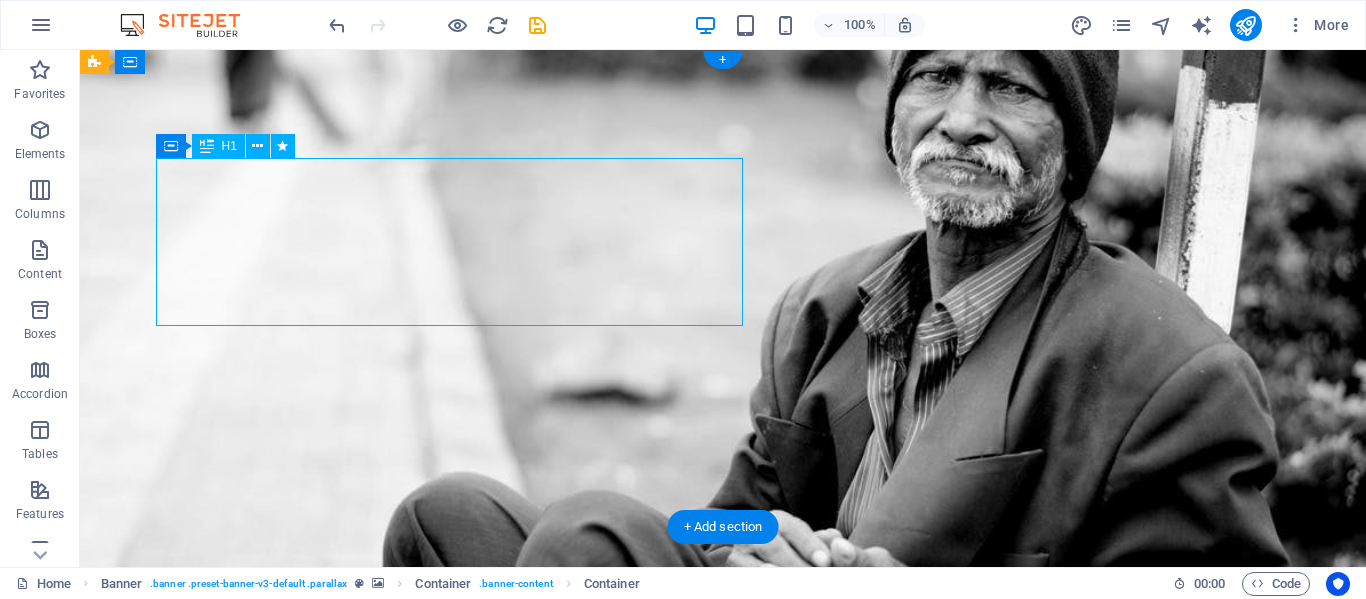 click on "Donate   and Help those in need." at bounding box center [723, 803] 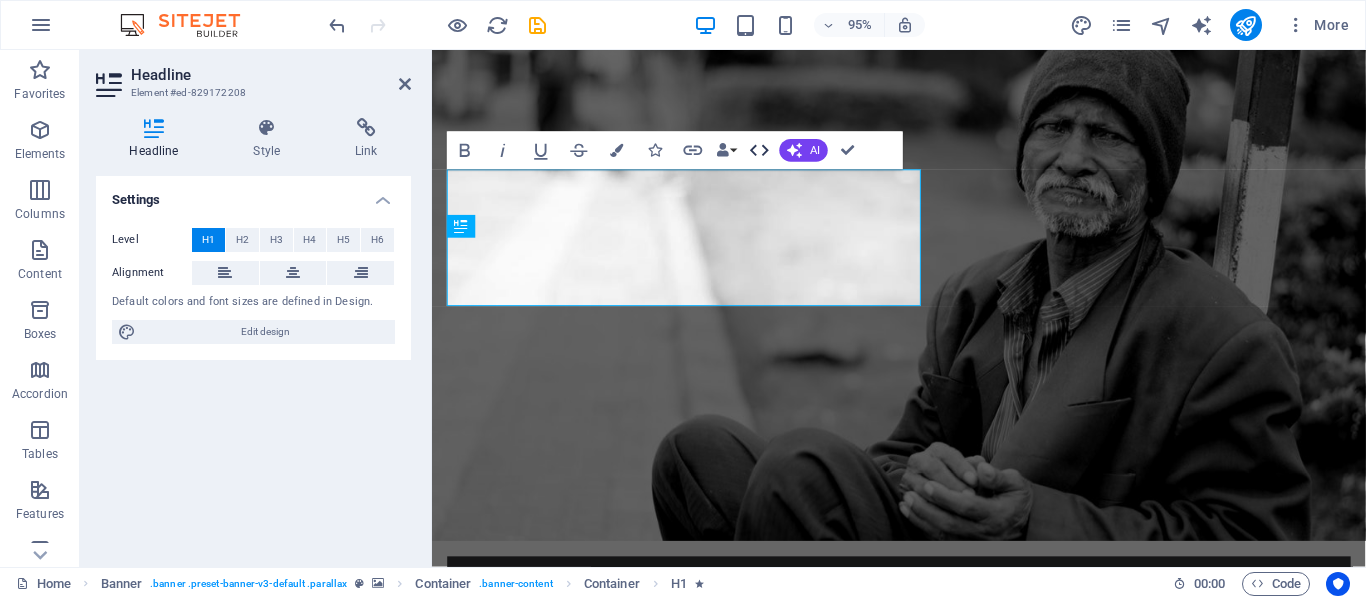 drag, startPoint x: 245, startPoint y: 187, endPoint x: 763, endPoint y: 147, distance: 519.5421 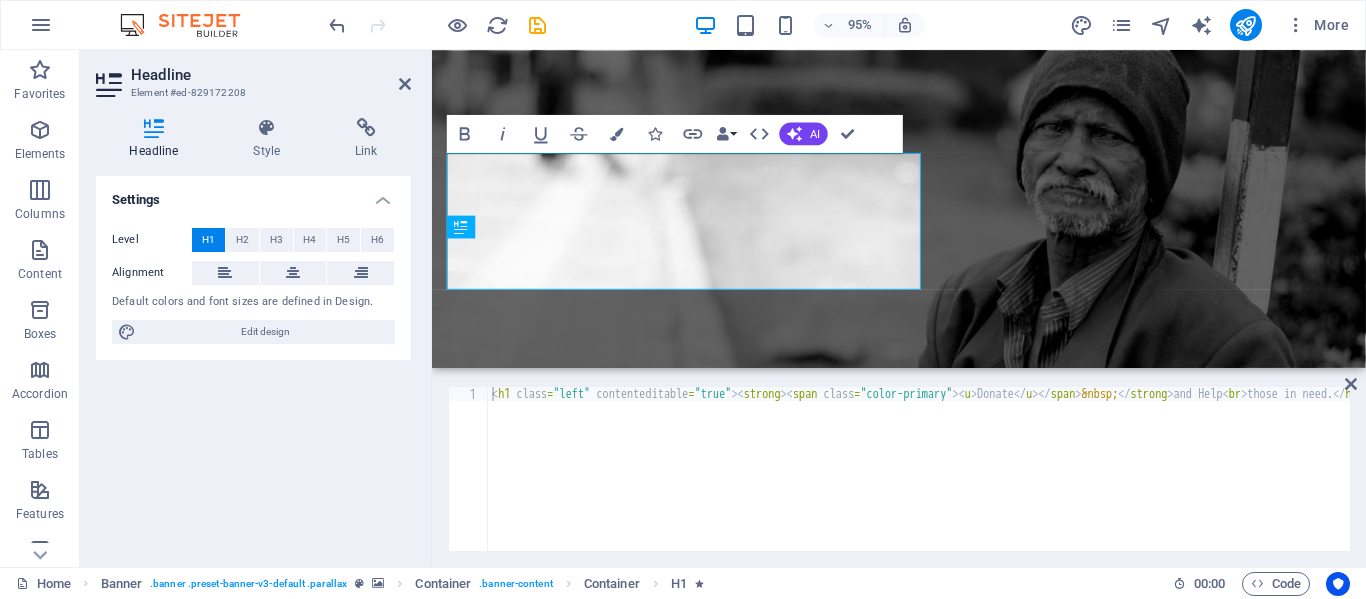 click at bounding box center (190, 25) 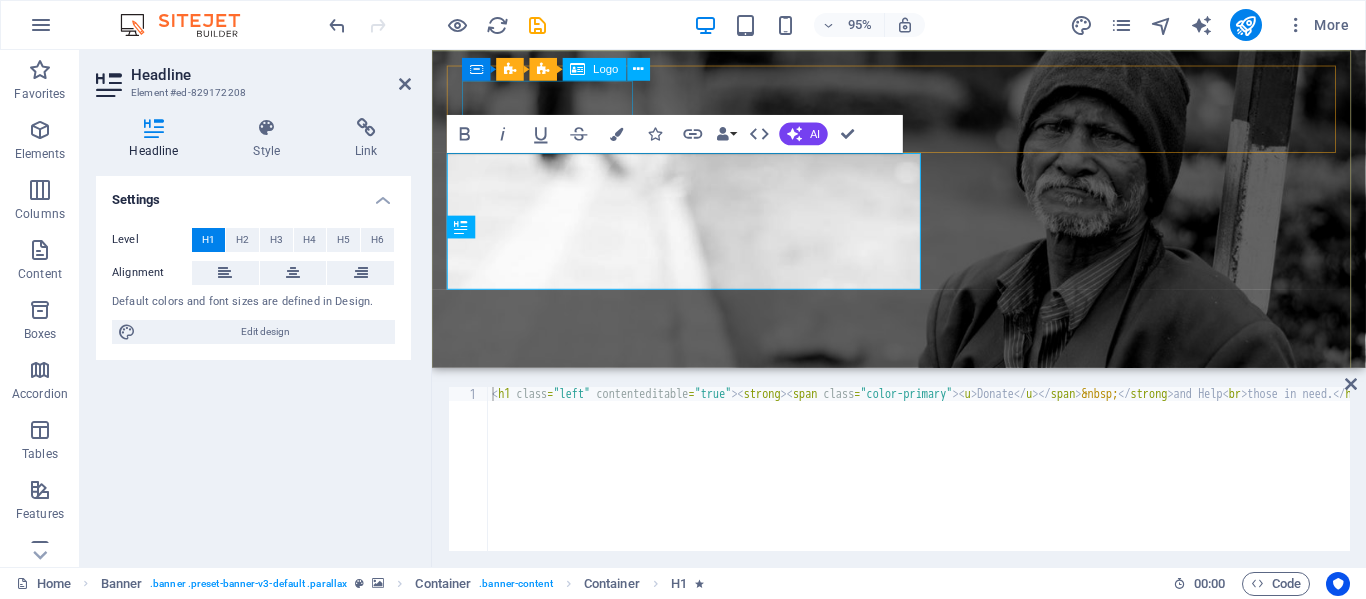 click at bounding box center [923, 629] 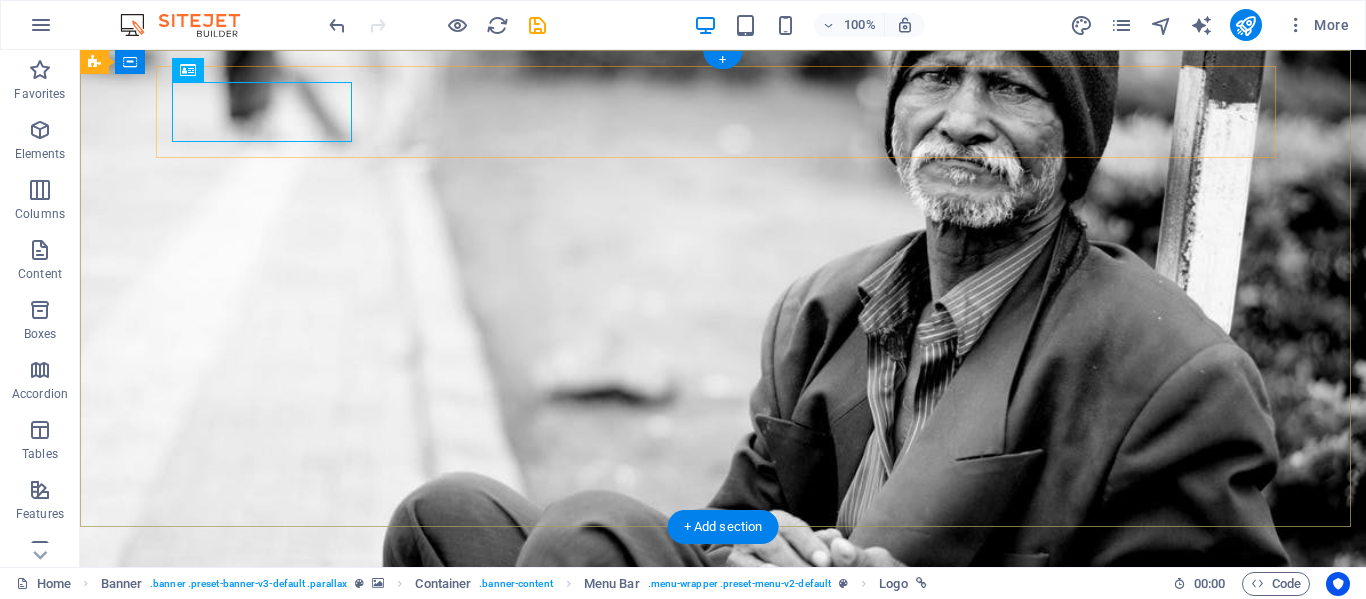click on "Home About us What we do Projects Volunteers Donate" at bounding box center [723, 653] 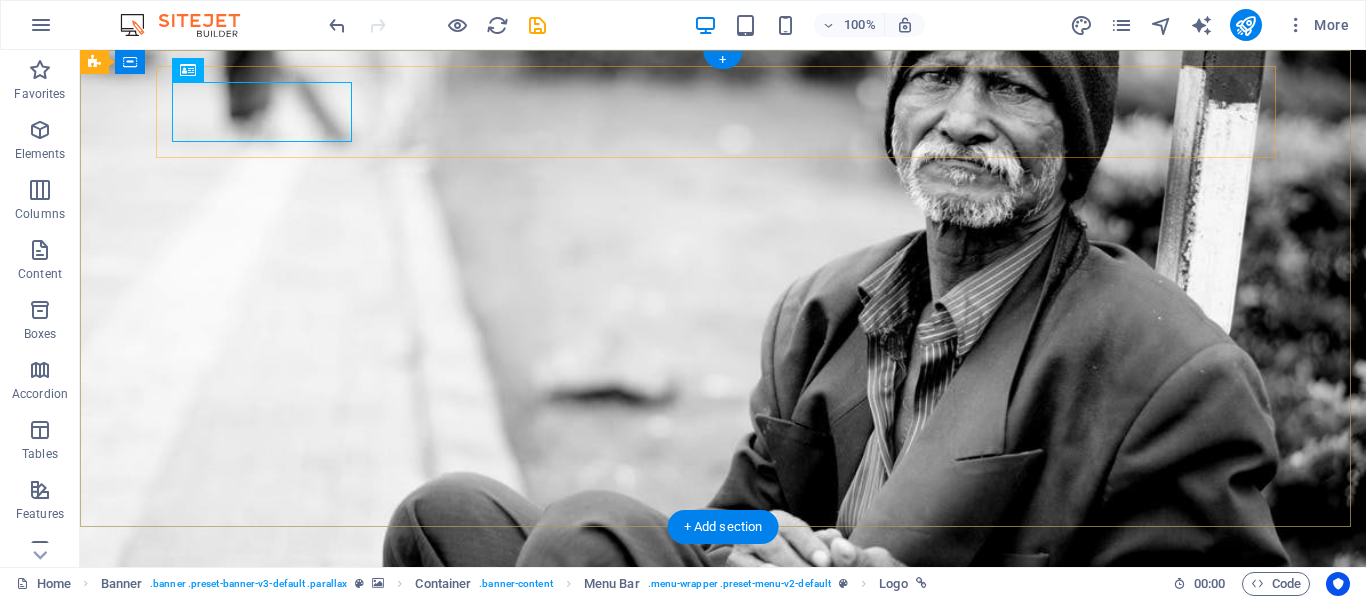 click at bounding box center (723, 629) 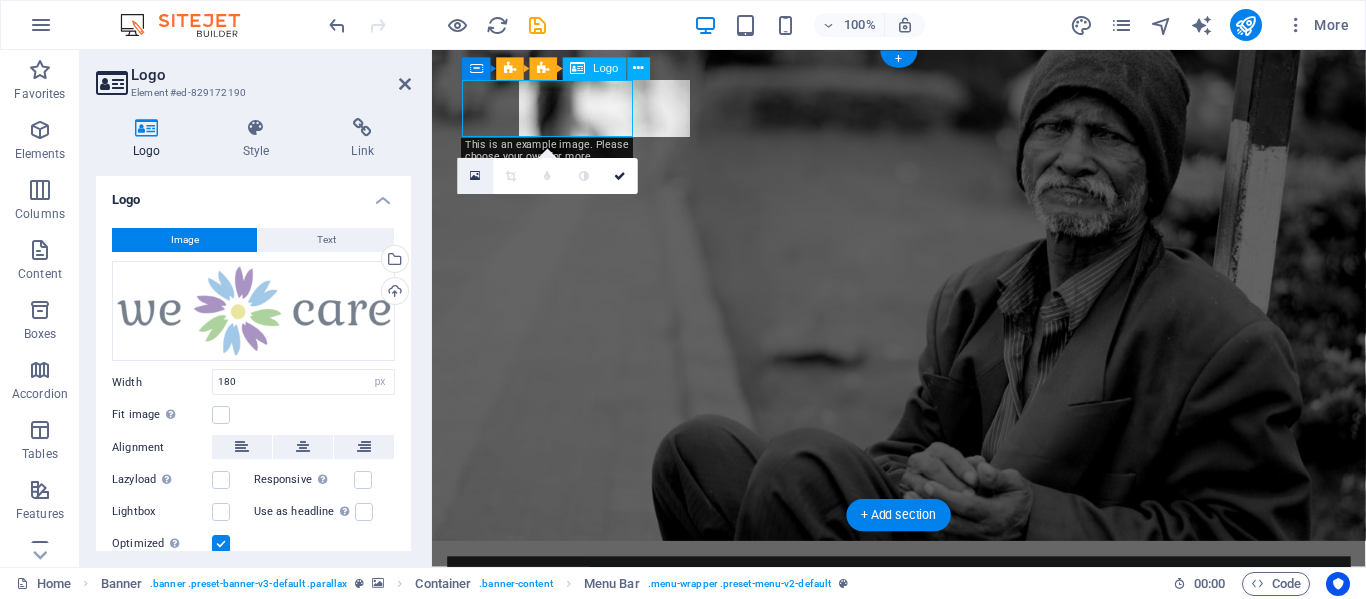 click at bounding box center [475, 176] 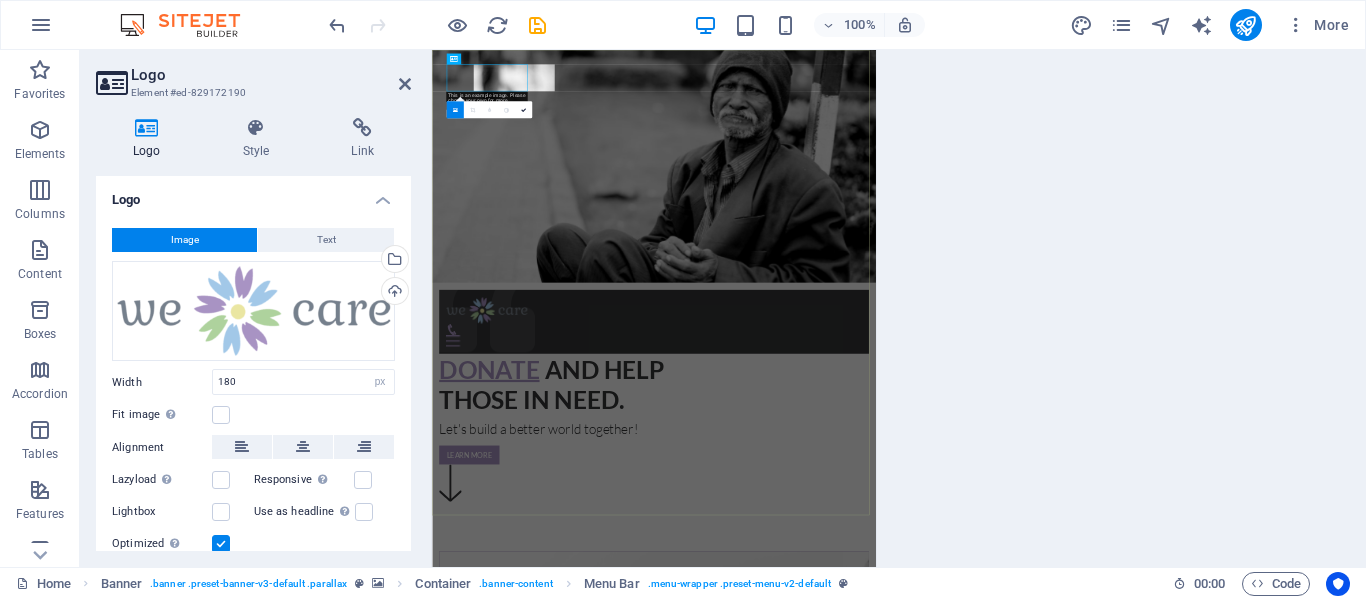 click on "Home About us What we do Projects Volunteers Donate Donate   and Help those in need. Let's build a better world together! Learn more" at bounding box center [925, 821] 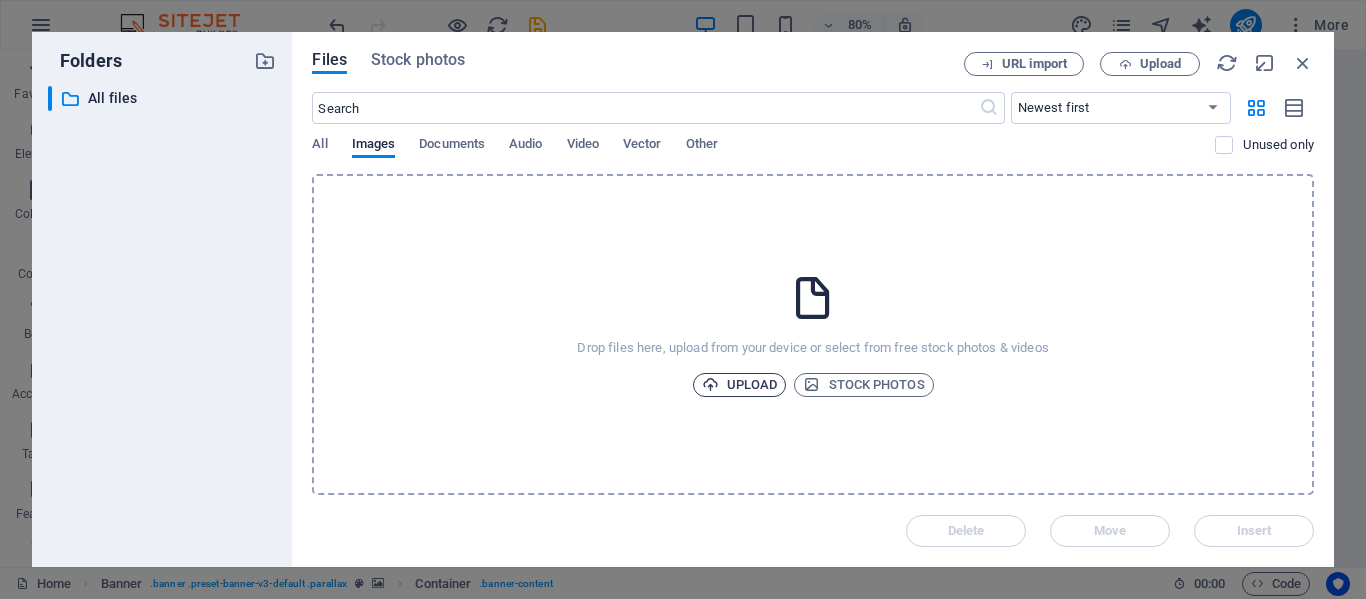 click on "Upload" at bounding box center [740, 385] 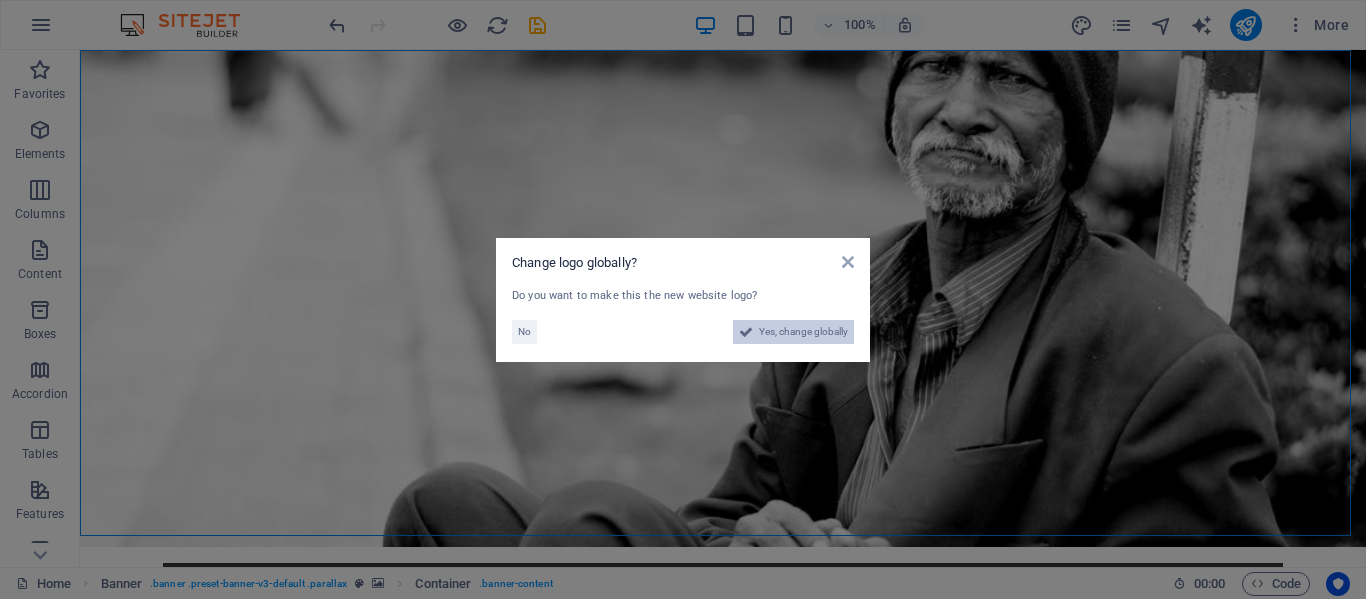 click on "Yes, change globally" at bounding box center (803, 332) 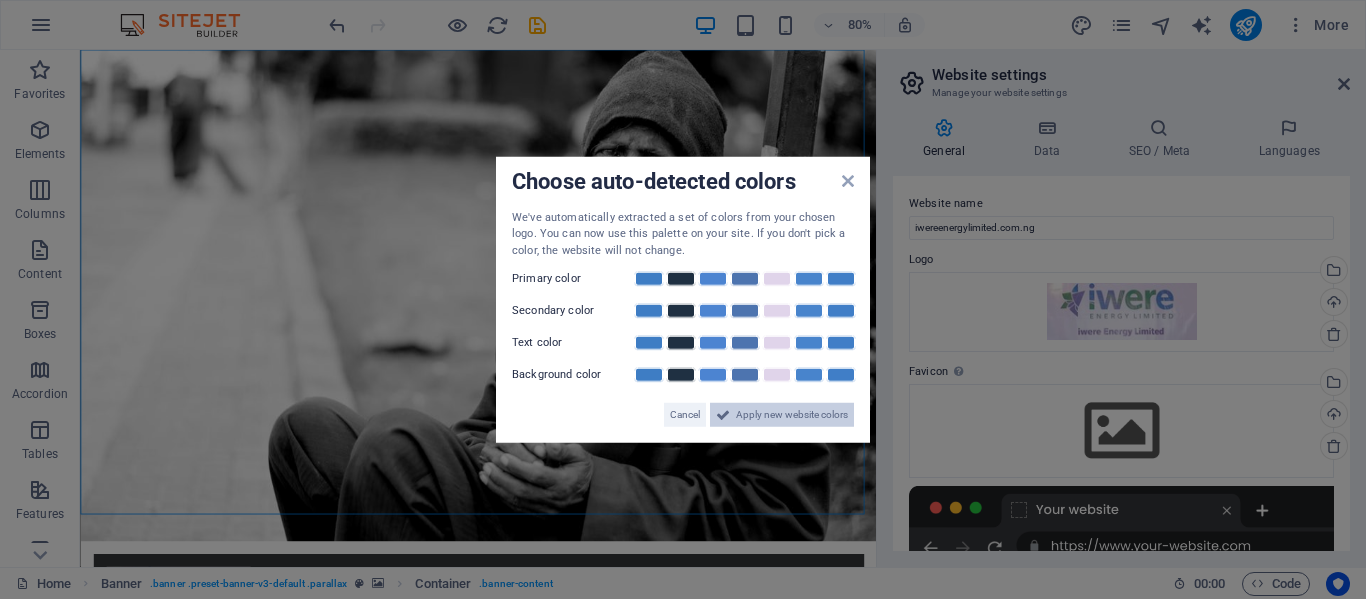 click on "Apply new website colors" at bounding box center [792, 415] 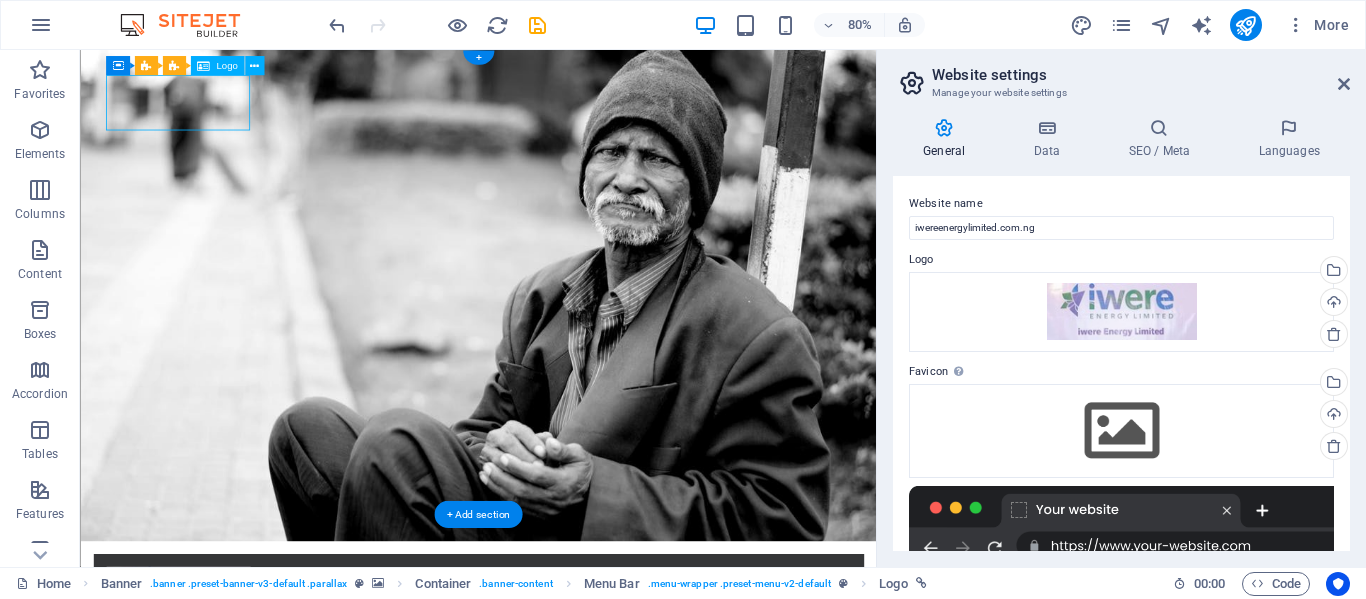 drag, startPoint x: 223, startPoint y: 115, endPoint x: 243, endPoint y: 110, distance: 20.615528 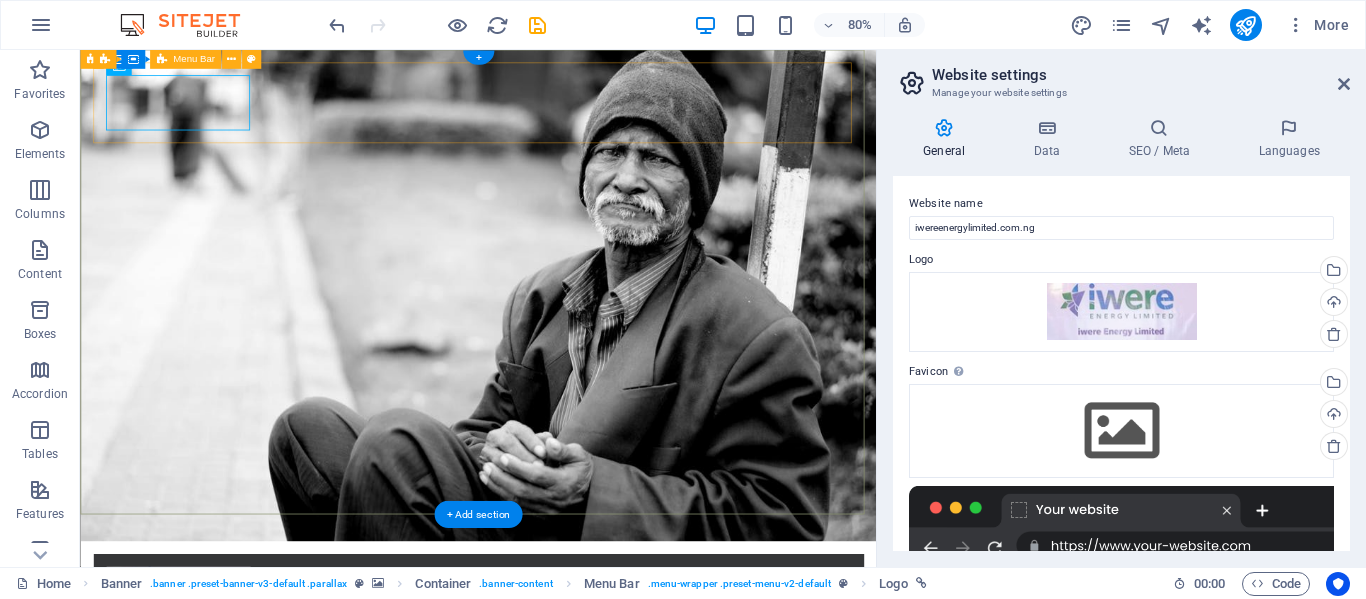 click on "Home About us What we do Projects Volunteers Donate" at bounding box center (577, 755) 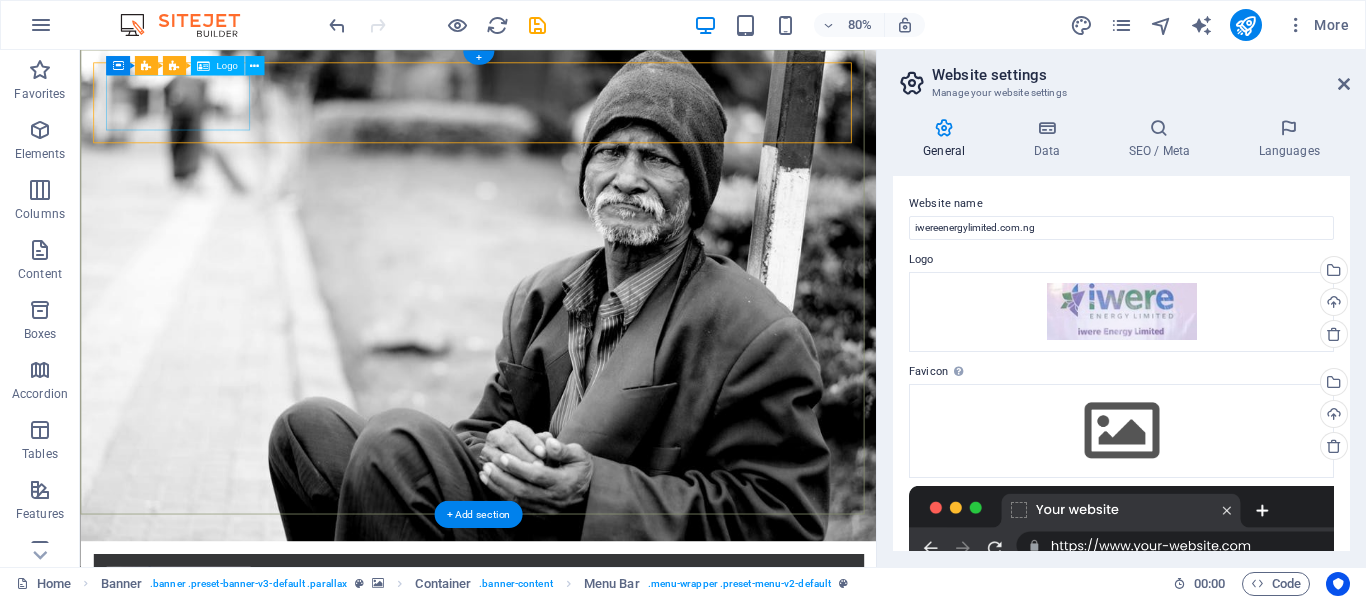 click at bounding box center (577, 730) 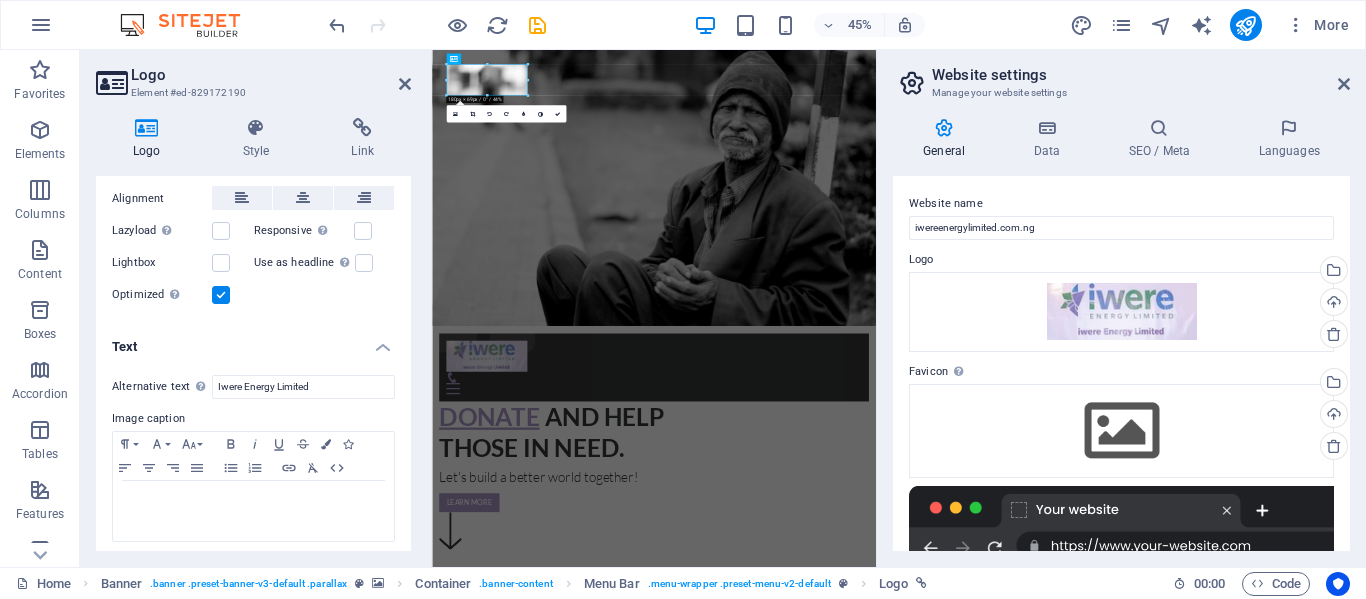 scroll, scrollTop: 269, scrollLeft: 0, axis: vertical 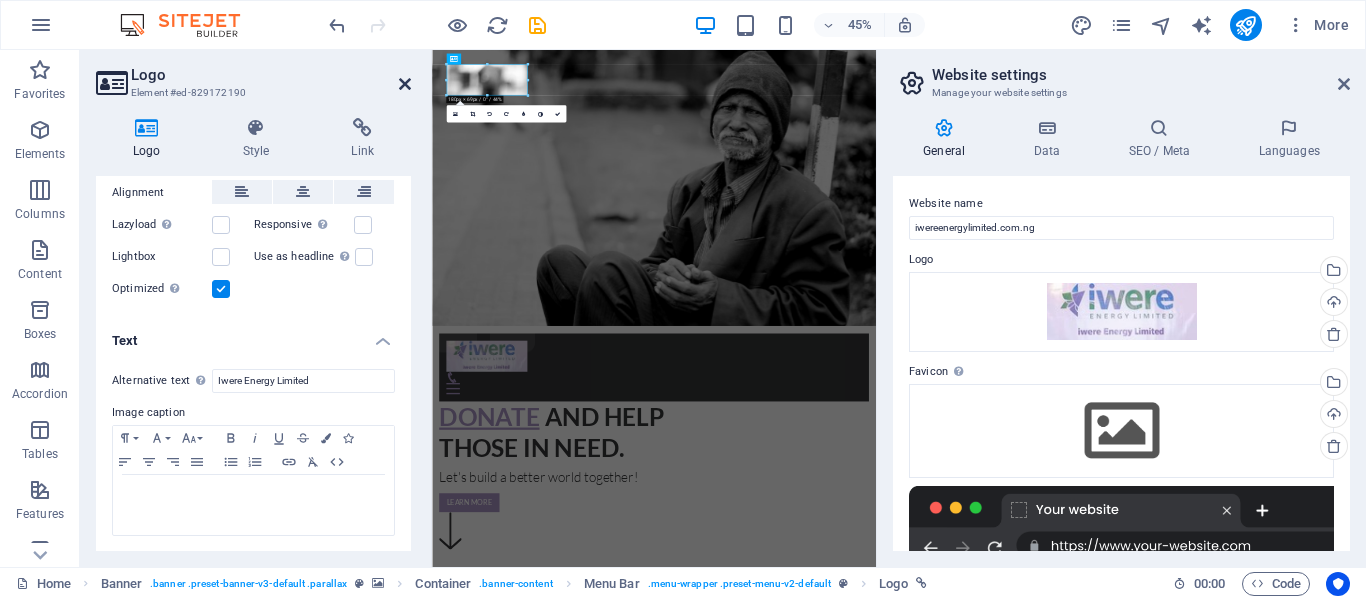 click at bounding box center [405, 84] 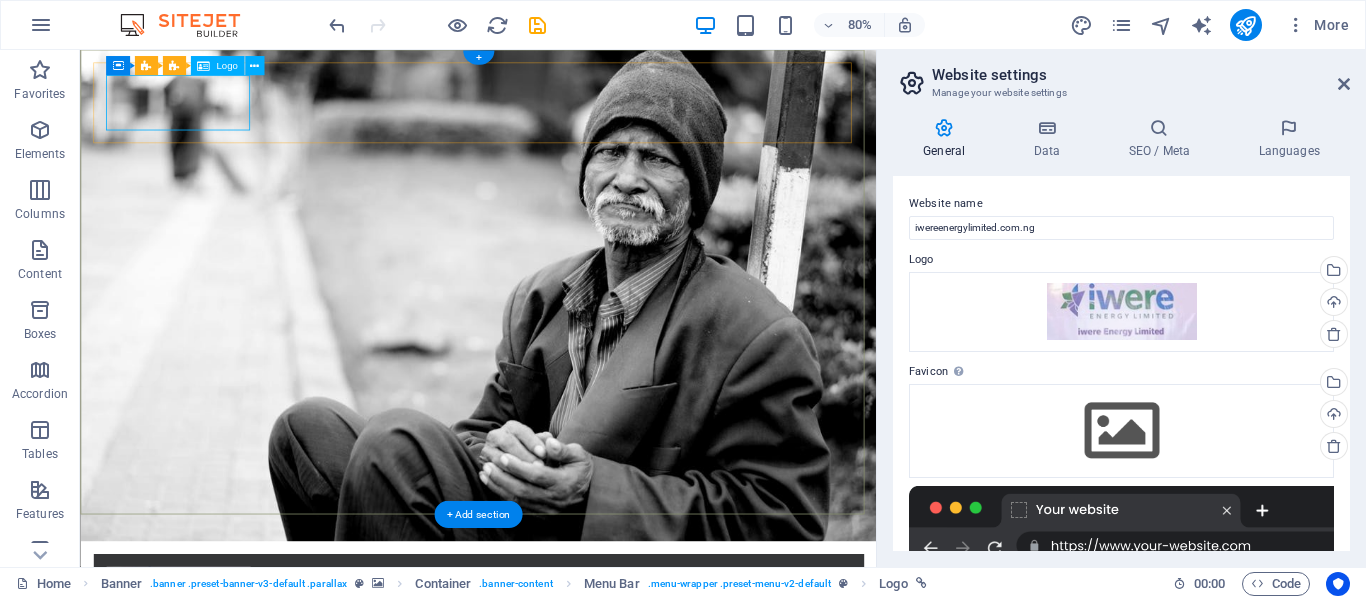 click at bounding box center (577, 730) 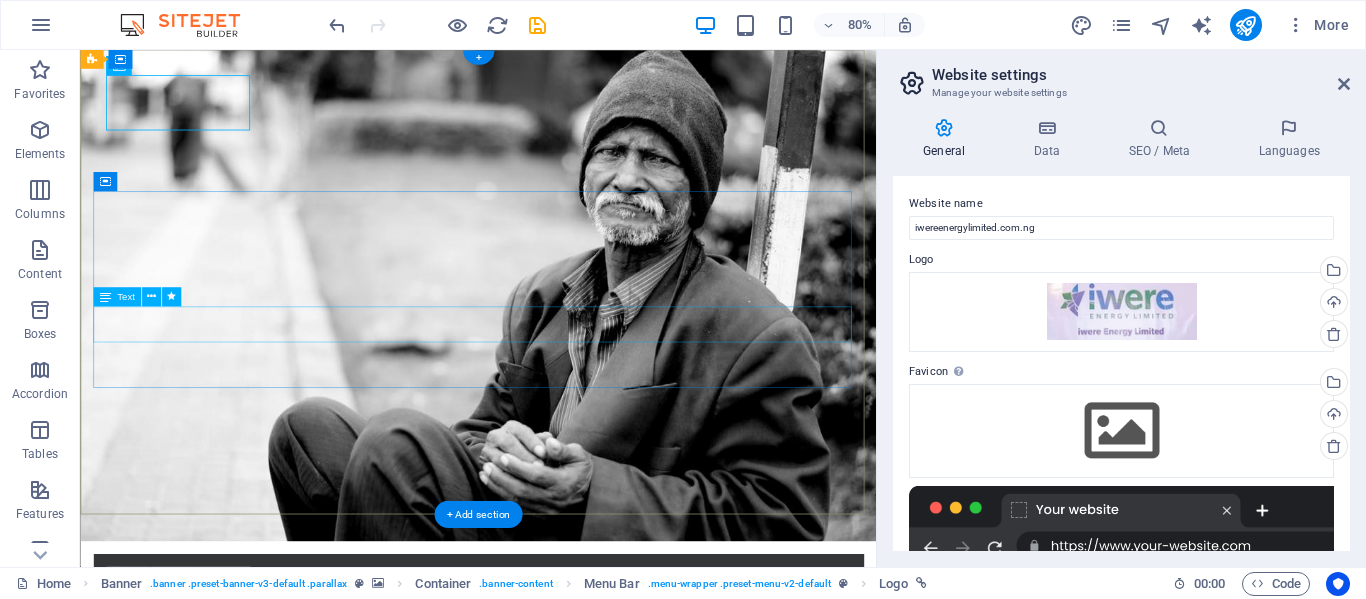 click on "Let's build a better world together!" at bounding box center [577, 997] 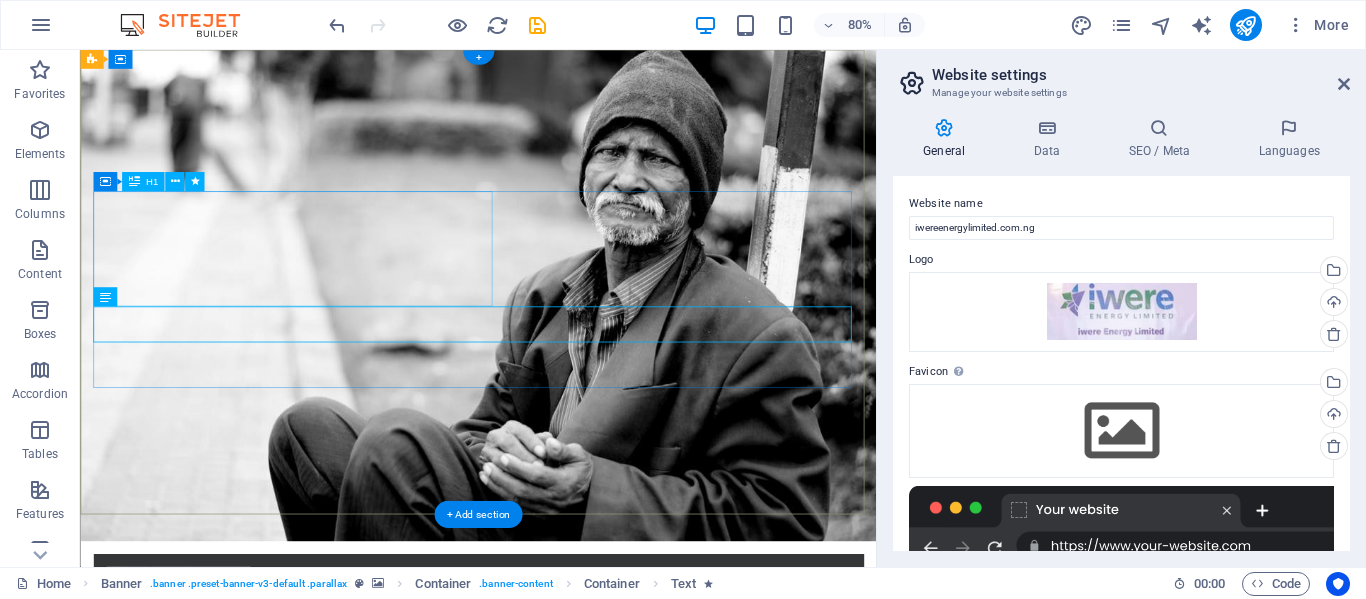 click on "Donate   and Help those in need." at bounding box center (577, 899) 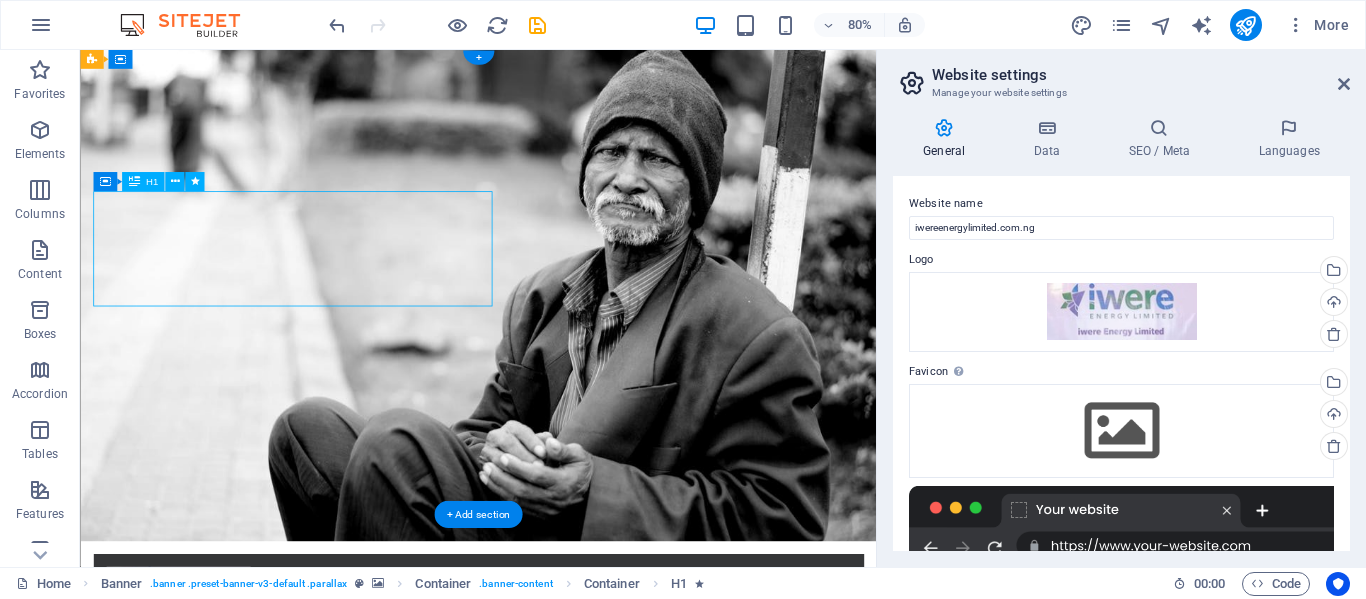 click on "Donate   and Help those in need." at bounding box center (577, 899) 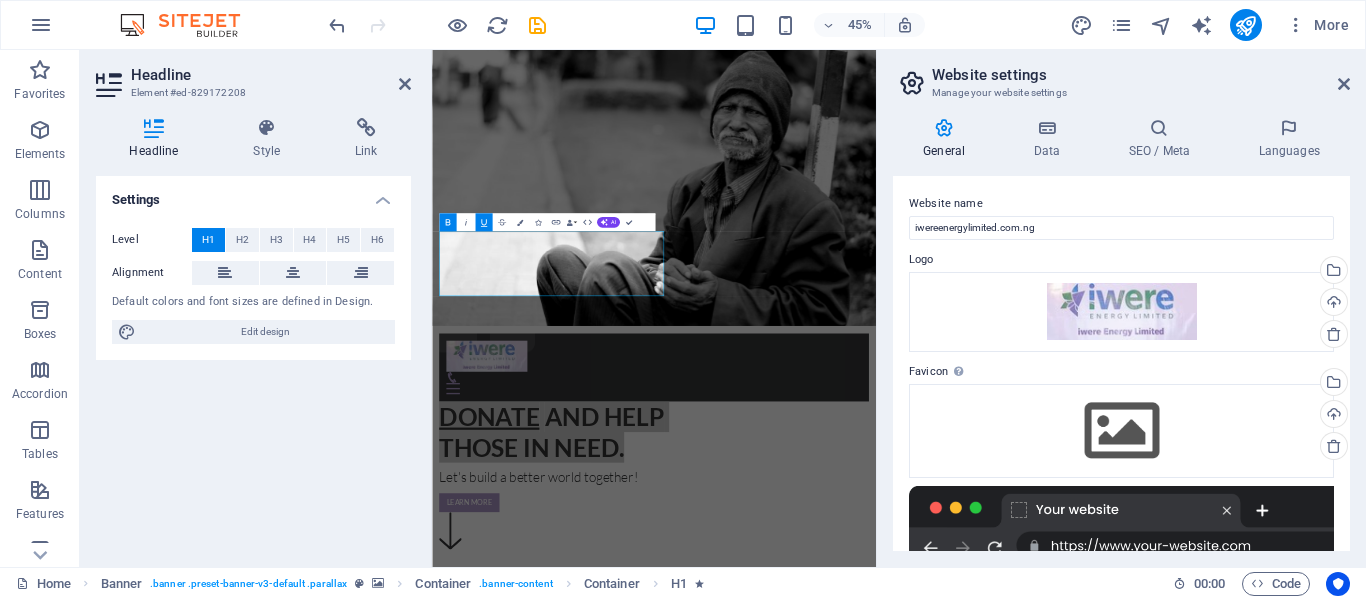 drag, startPoint x: 1363, startPoint y: 177, endPoint x: 1365, endPoint y: 275, distance: 98.02041 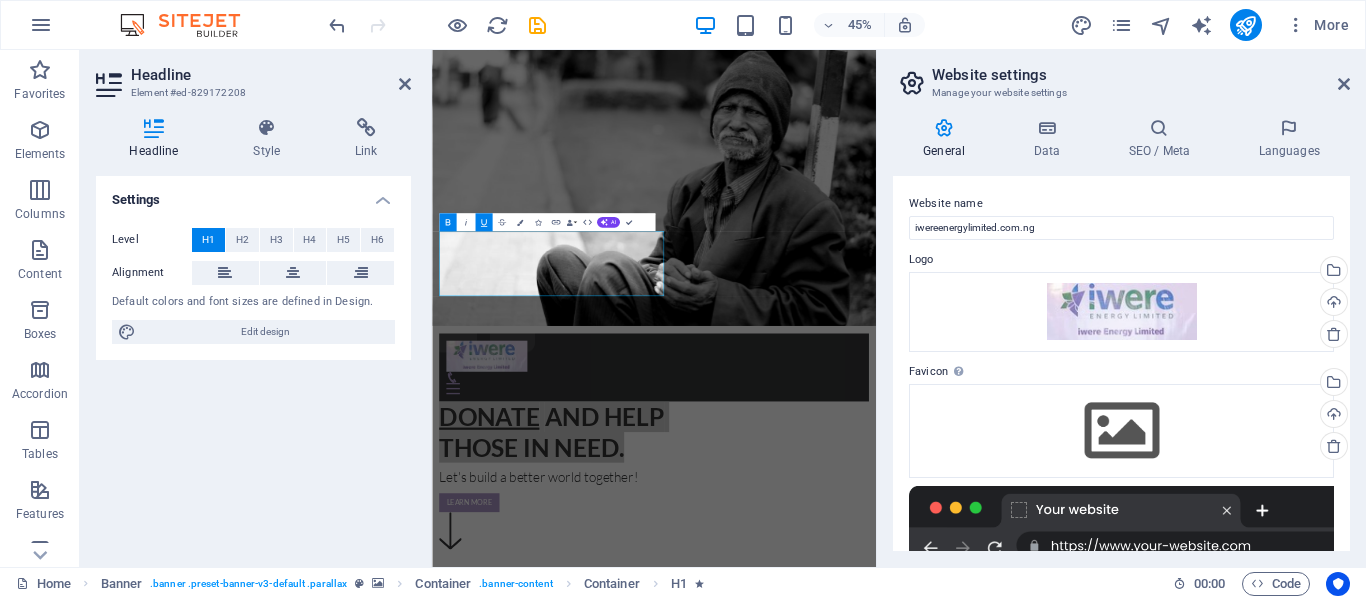 click on "General  Data  SEO / Meta  Languages Website name iwereenergylimited.com.ng Logo Drag files here, click to choose files or select files from Files or our free stock photos & videos Select files from the file manager, stock photos, or upload file(s) Upload Favicon Set the favicon of your website here. A favicon is a small icon shown in the browser tab next to your website title. It helps visitors identify your website. Drag files here, click to choose files or select files from Files or our free stock photos & videos Select files from the file manager, stock photos, or upload file(s) Upload Preview Image (Open Graph) This image will be shown when the website is shared on social networks Drag files here, click to choose files or select files from Files or our free stock photos & videos Select files from the file manager, stock photos, or upload file(s) Upload Contact data for this website. This can be used everywhere on the website and will update automatically. Company iwereenergylimited.com.ng First name Fax" at bounding box center (1121, 334) 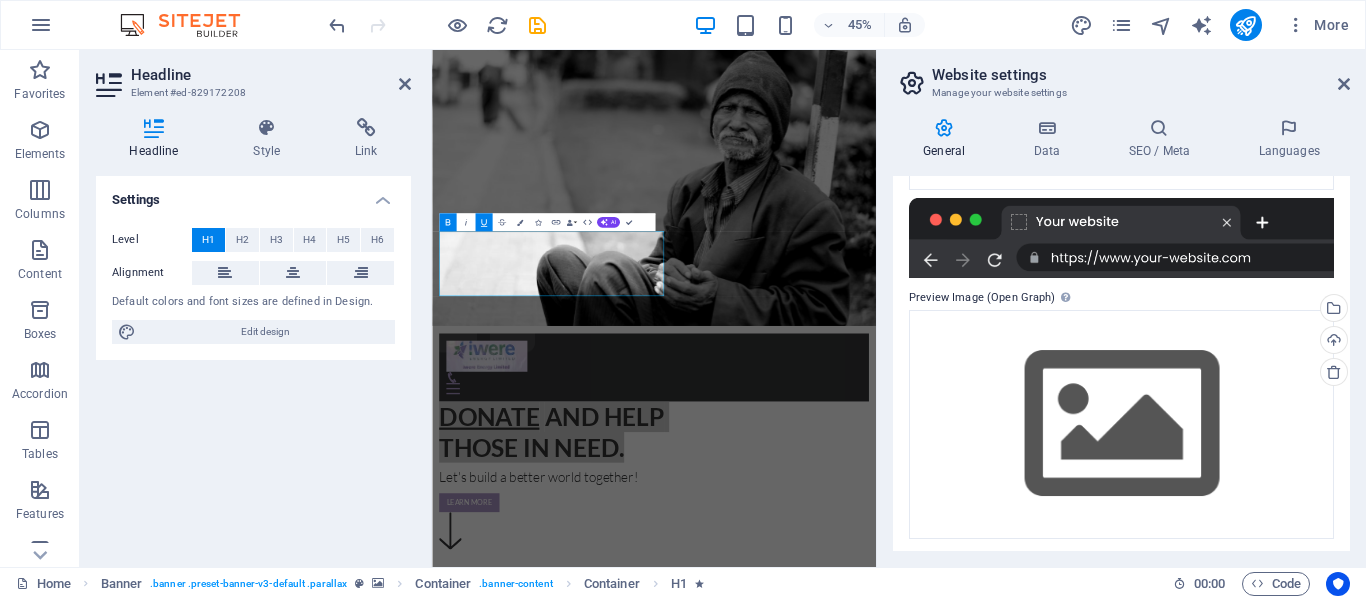 scroll, scrollTop: 292, scrollLeft: 0, axis: vertical 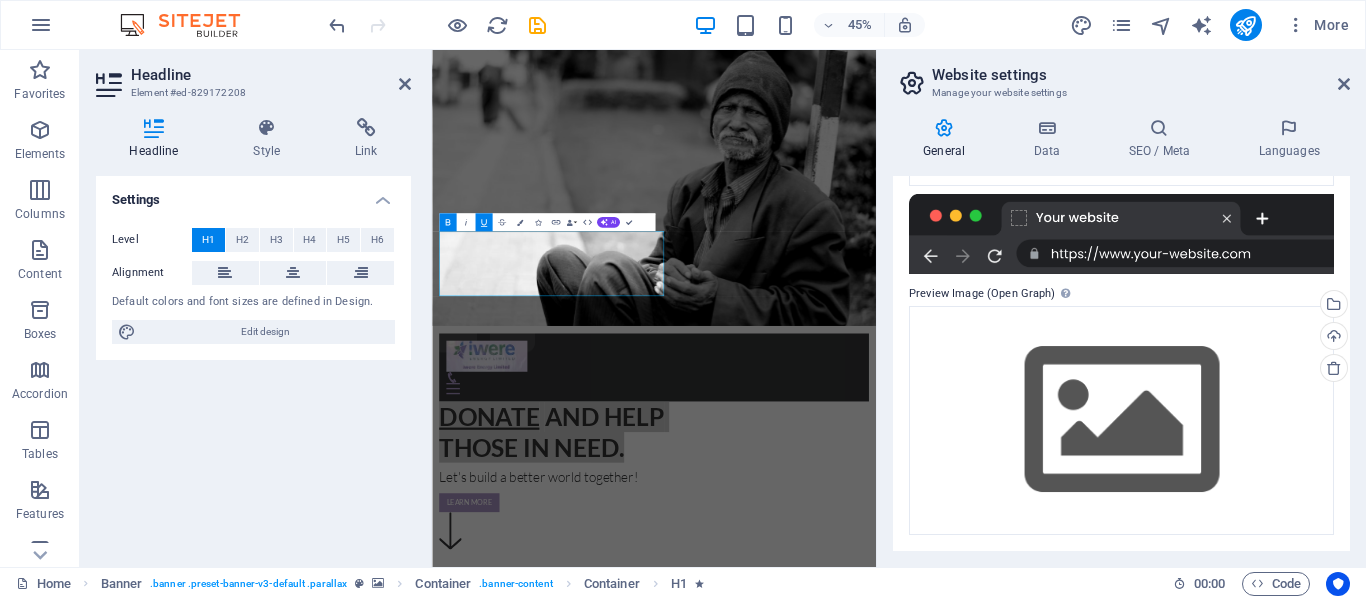click on "Settings Level H1 H2 H3 H4 H5 H6 Alignment Default colors and font sizes are defined in Design. Edit design" at bounding box center [253, 363] 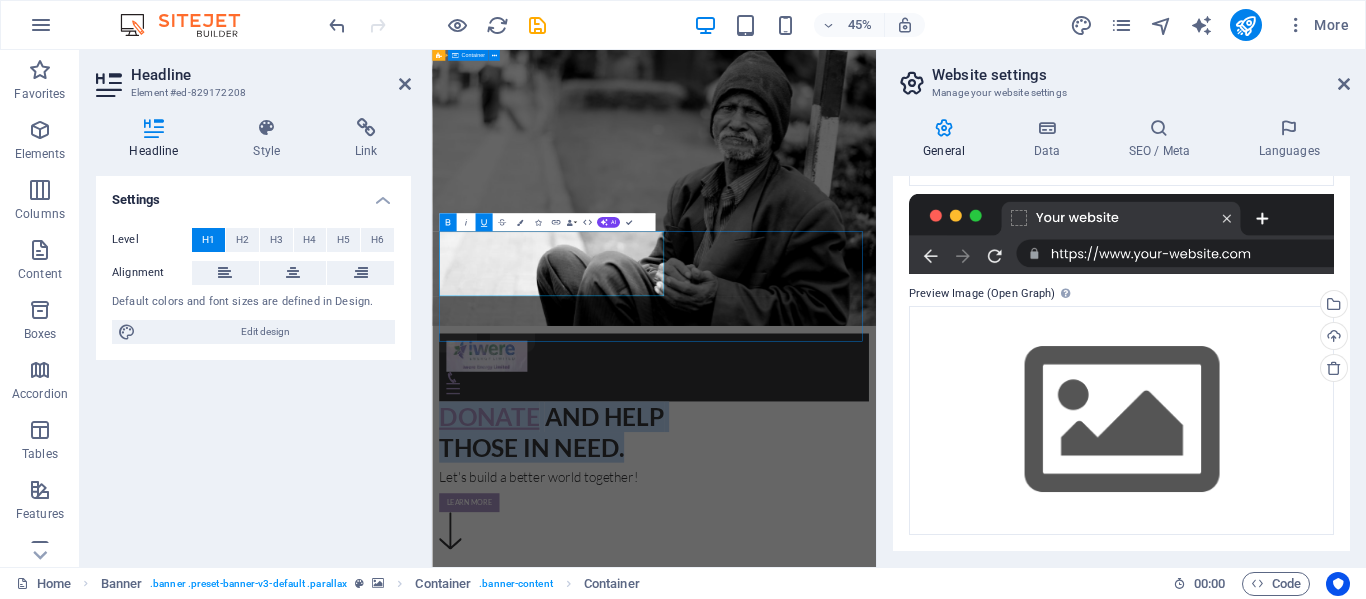 click on "Home About us What we do Projects Volunteers Donate Donate   and Help those in need. Let's build a better world together! Learn more" at bounding box center (925, 923) 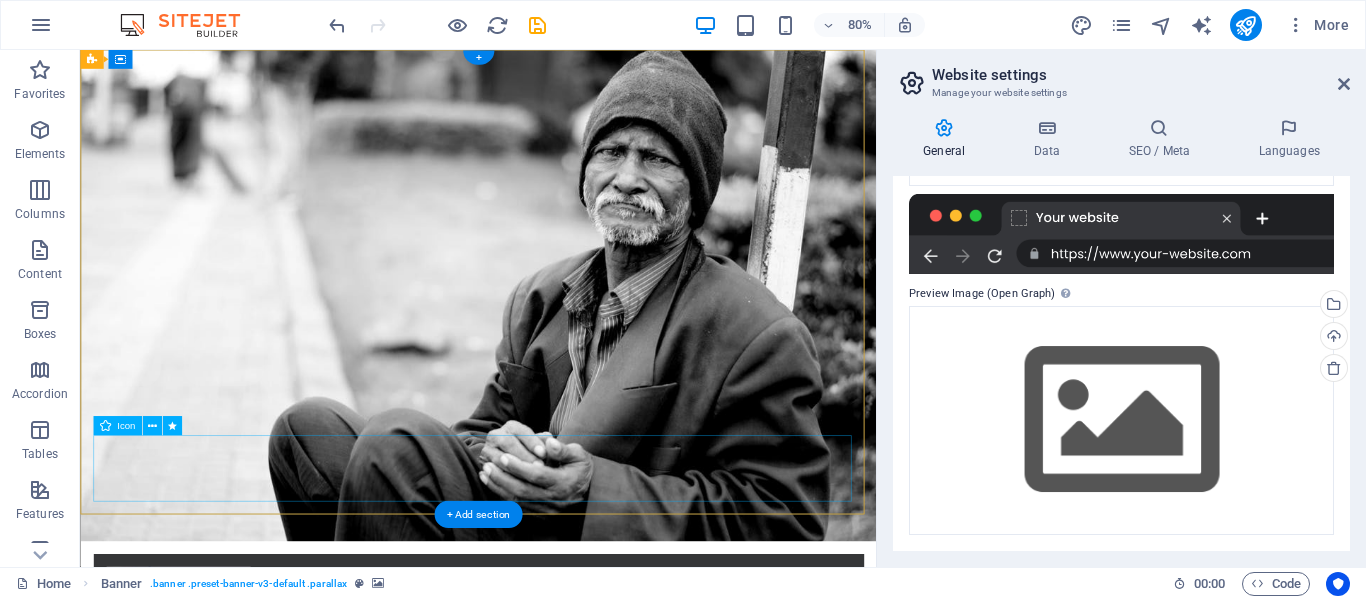 click at bounding box center (577, 1121) 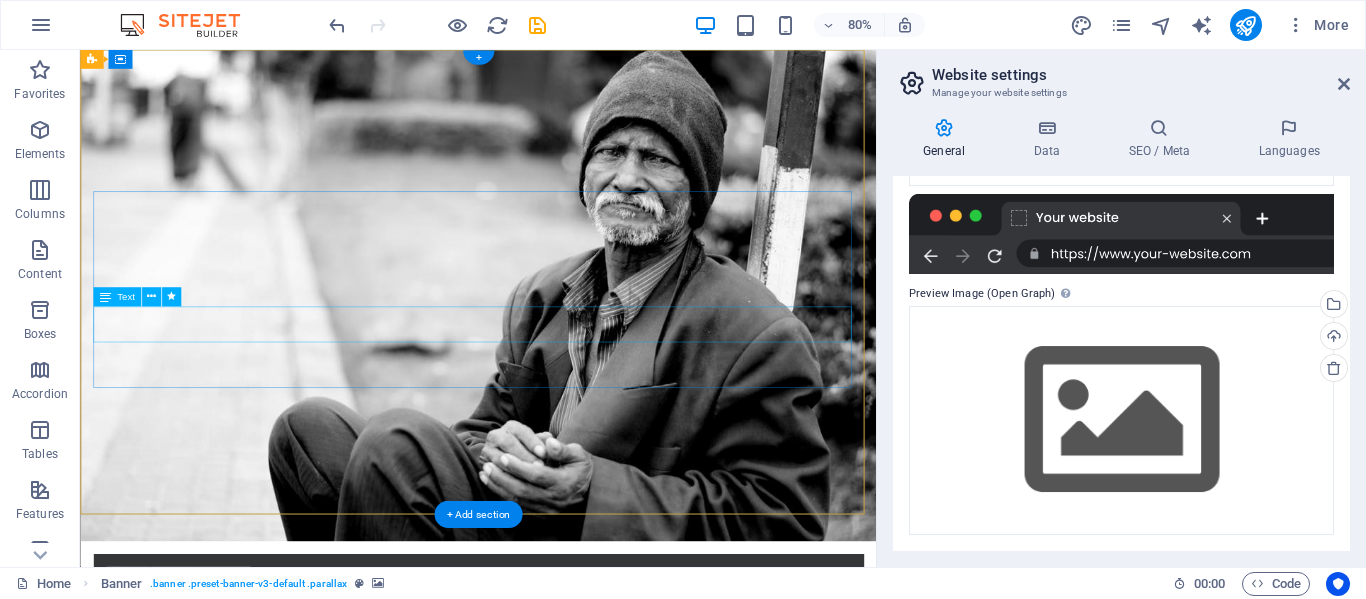 drag, startPoint x: 194, startPoint y: 553, endPoint x: 120, endPoint y: 633, distance: 108.97706 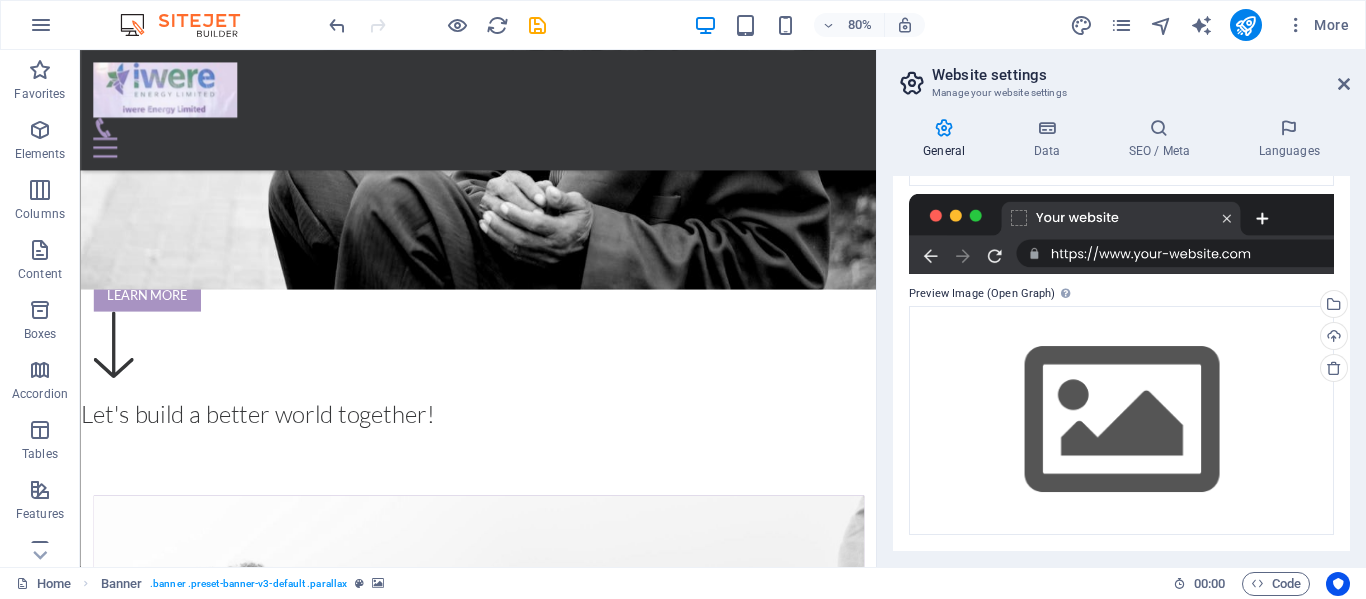 scroll, scrollTop: 609, scrollLeft: 0, axis: vertical 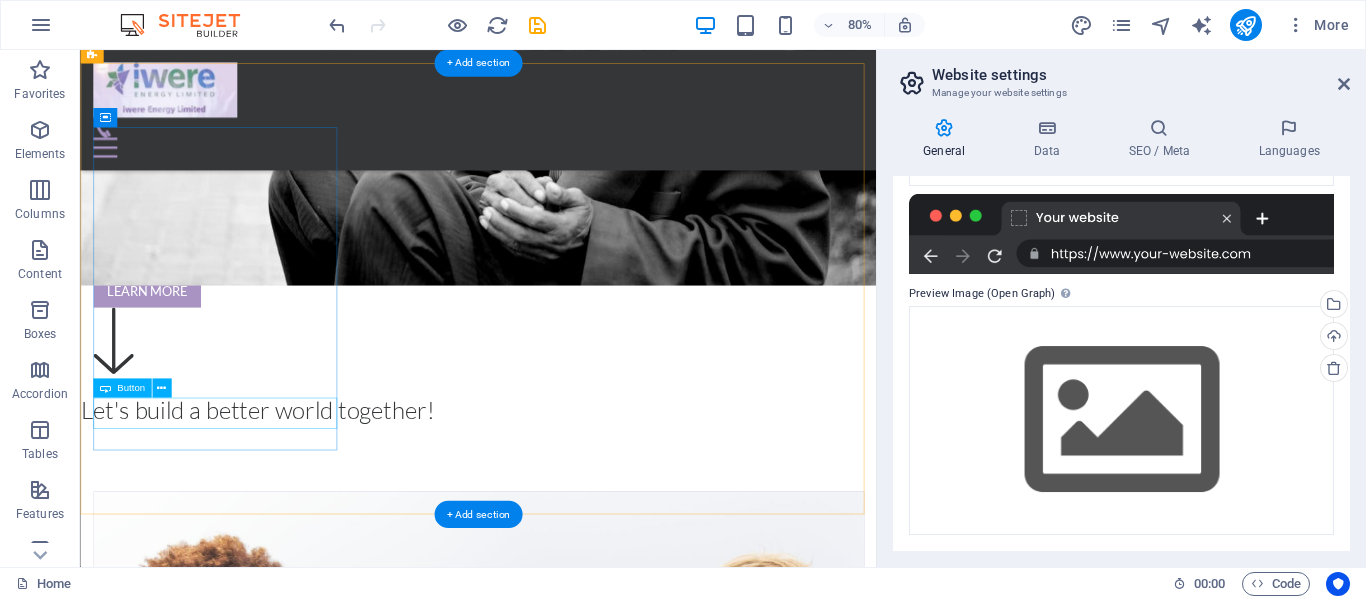click on "Go to Page" at bounding box center (577, 1473) 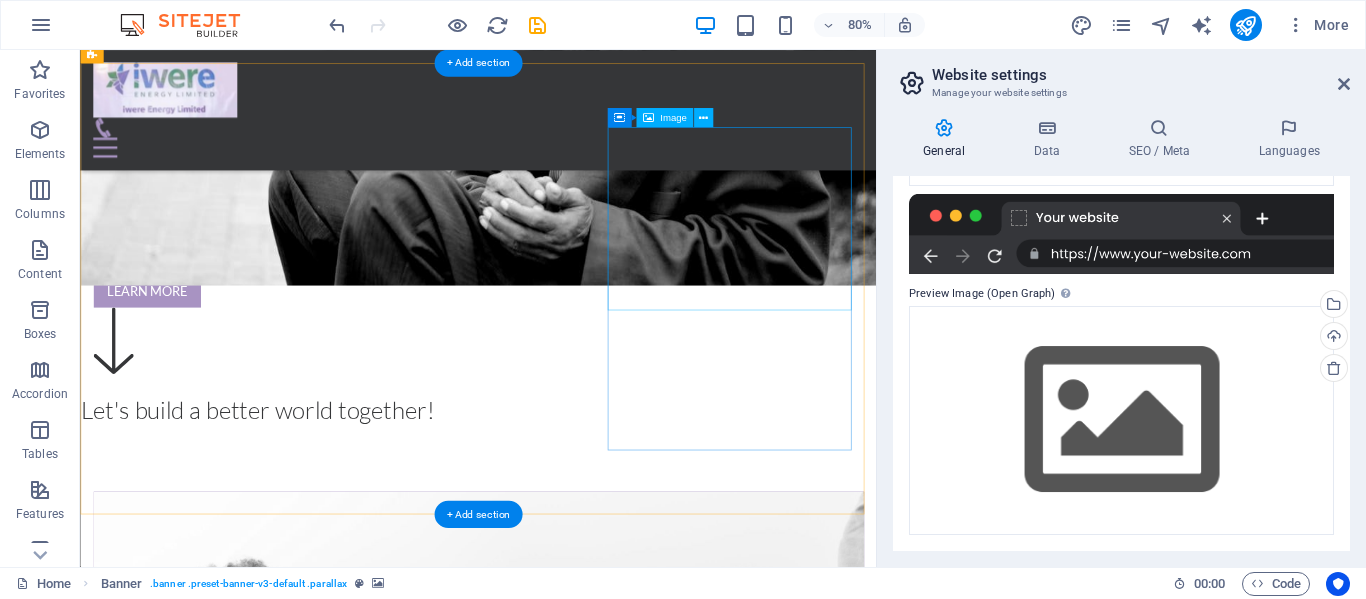 click at bounding box center (577, 2827) 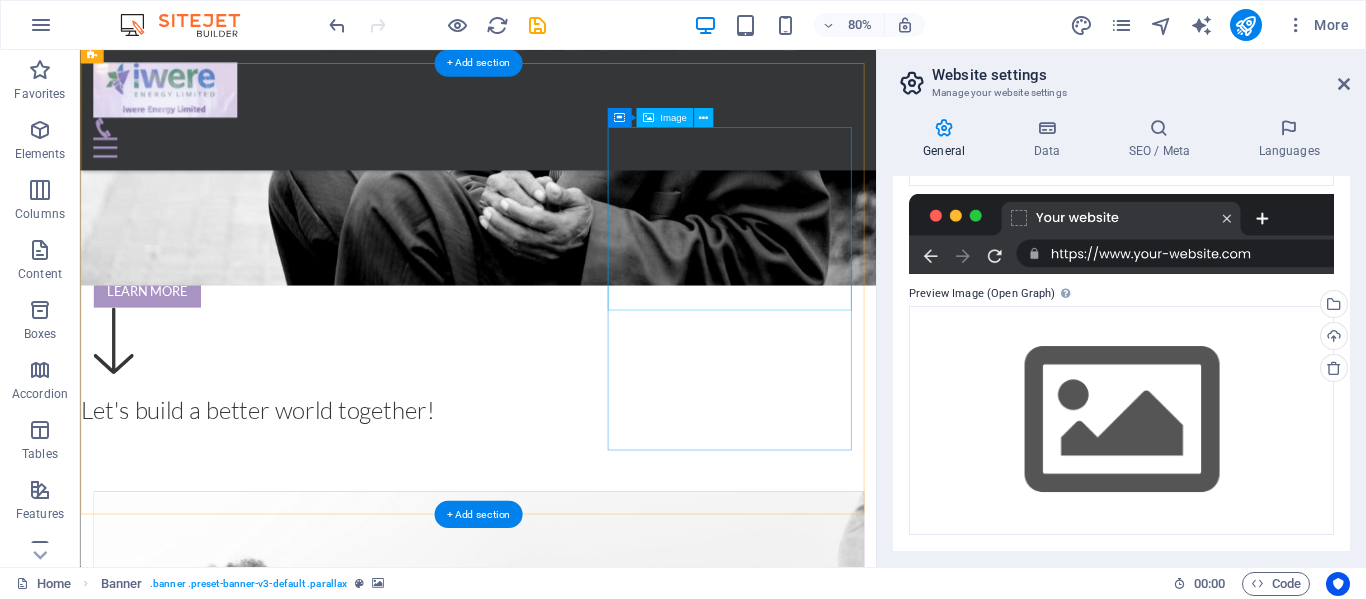click at bounding box center (577, 2827) 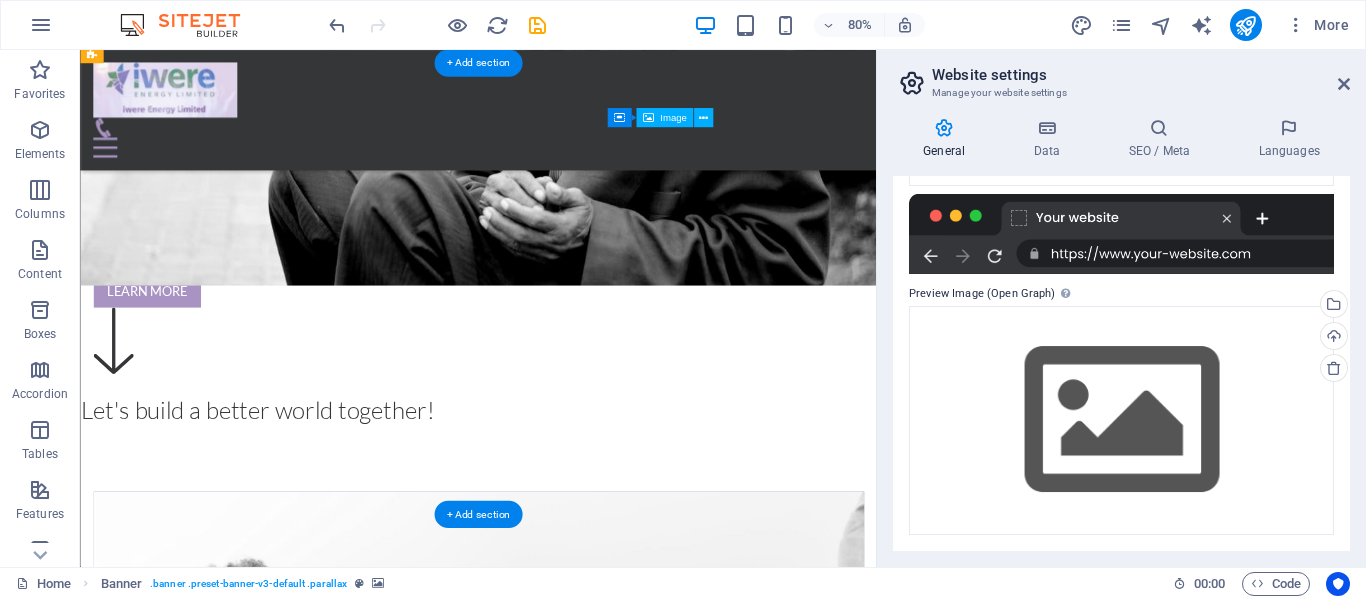 click at bounding box center [577, 2827] 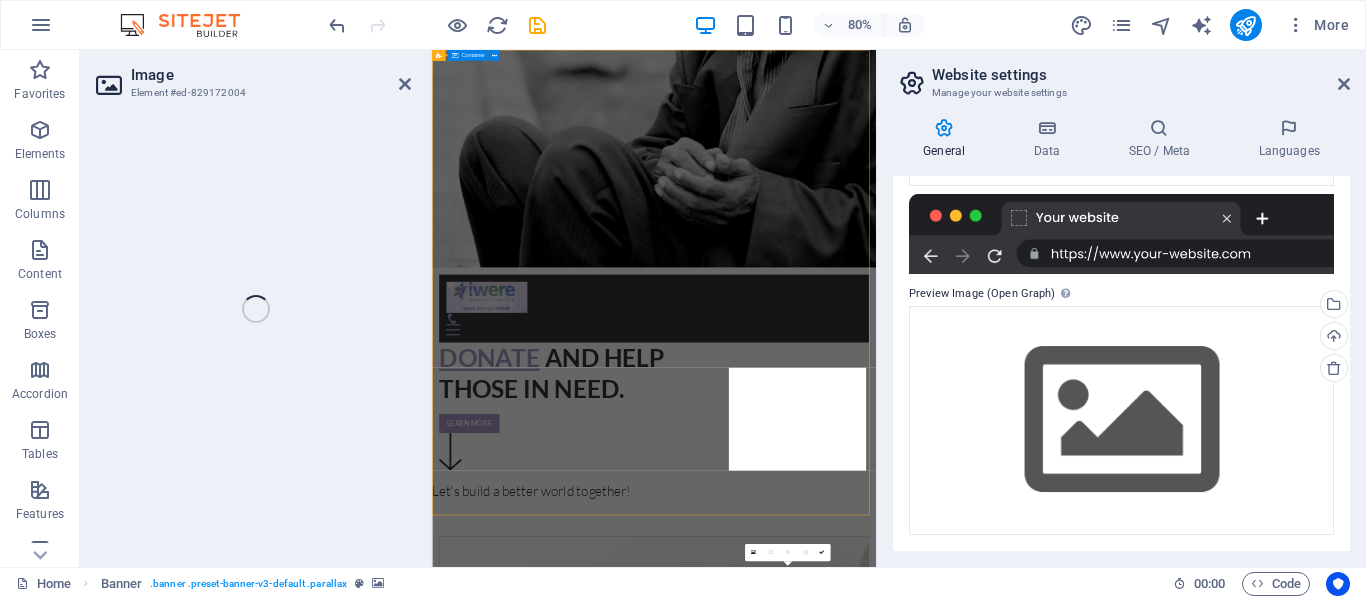 scroll, scrollTop: 0, scrollLeft: 0, axis: both 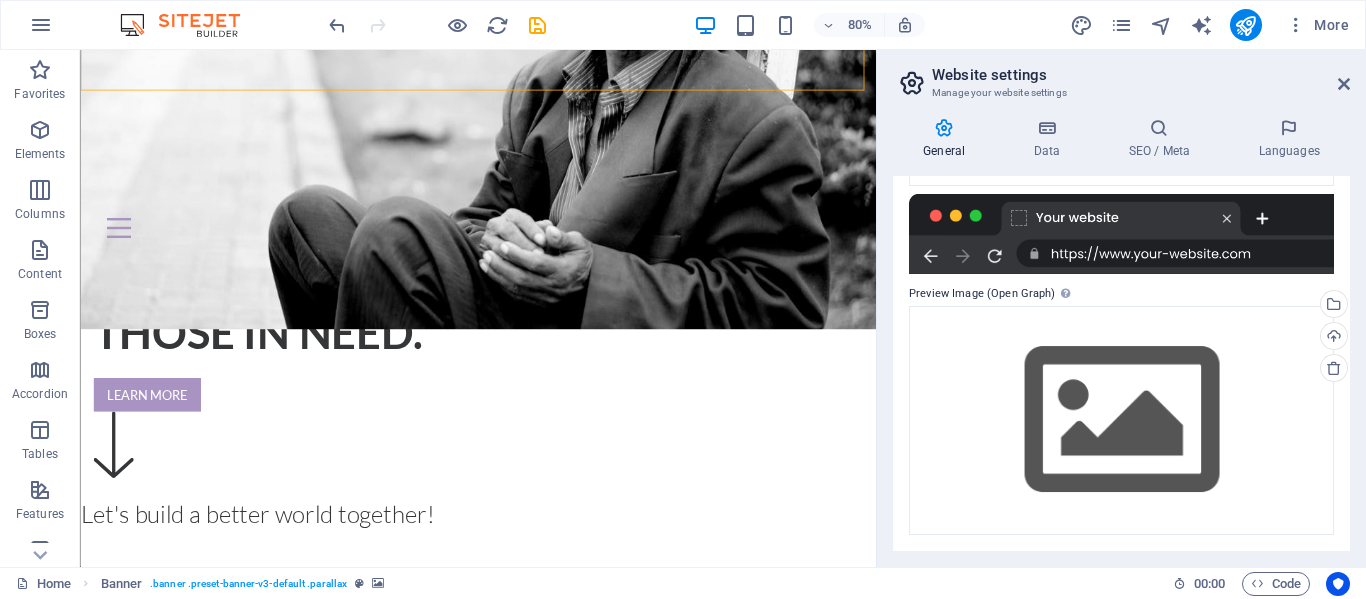 drag, startPoint x: 1068, startPoint y: 141, endPoint x: 971, endPoint y: 265, distance: 157.43253 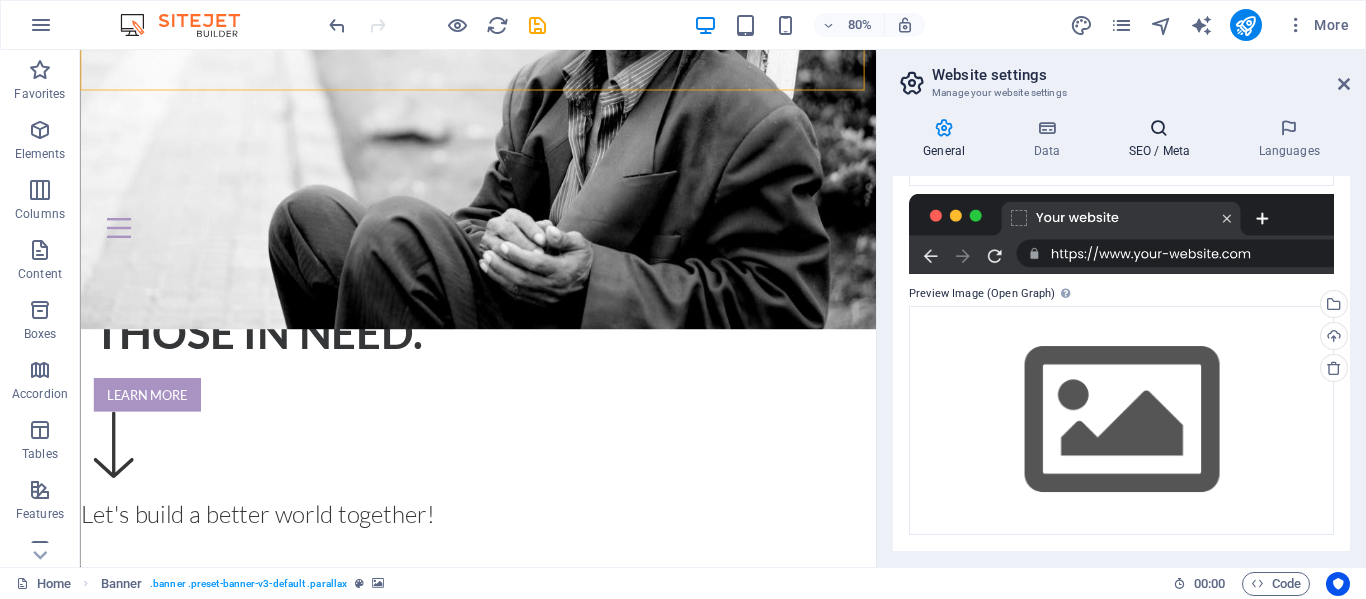 click at bounding box center [1159, 128] 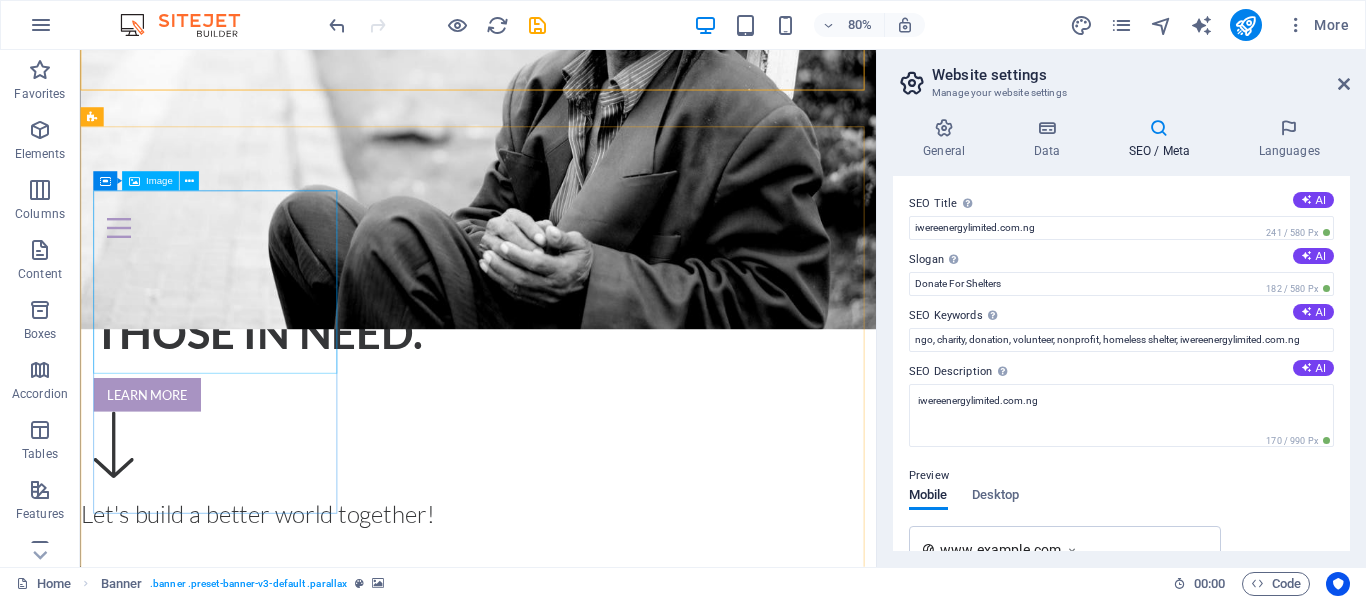 click on "Image" at bounding box center [159, 182] 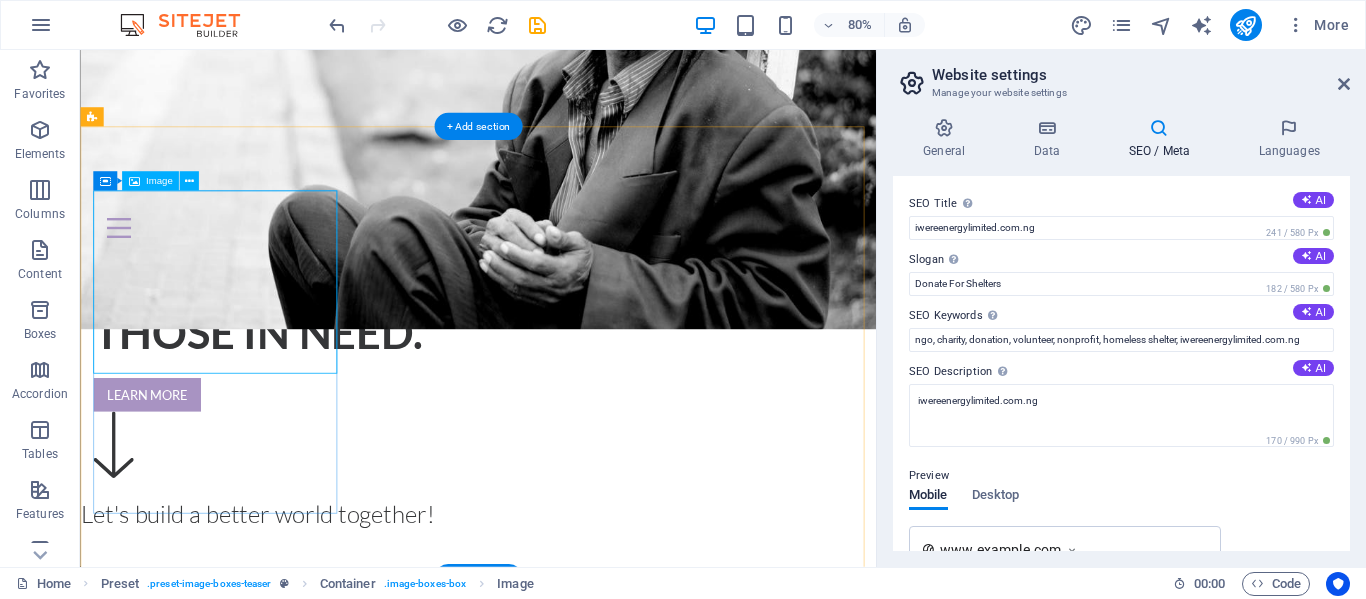 click at bounding box center (577, 1115) 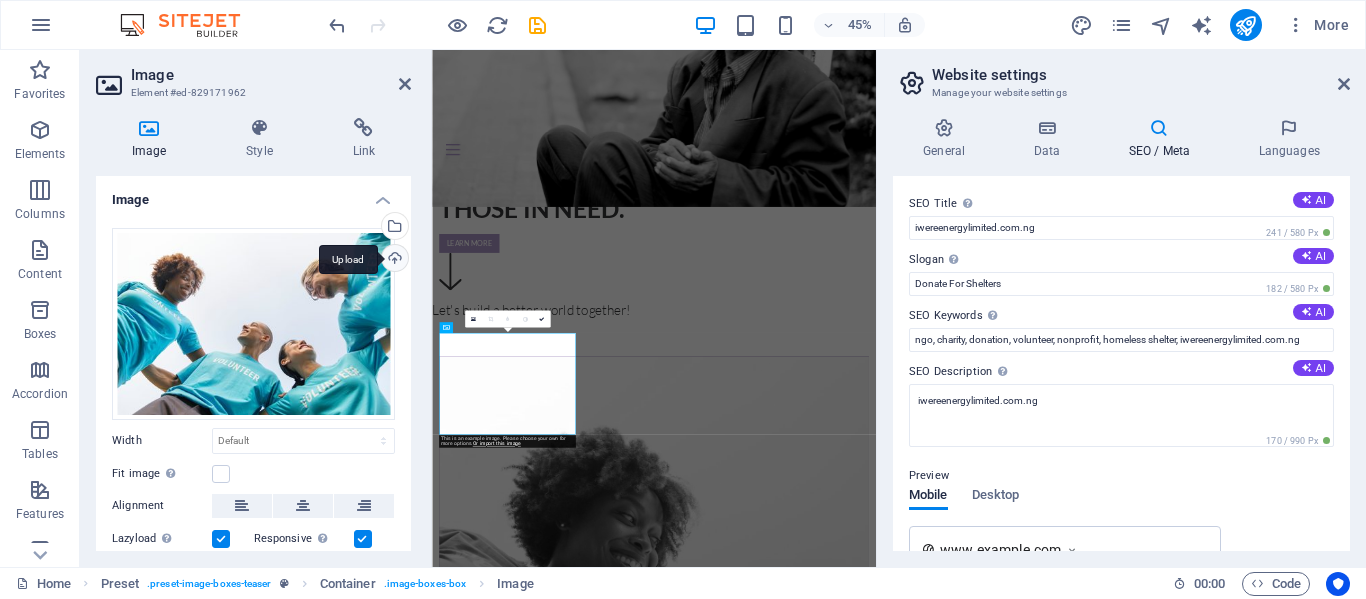 click on "Upload" at bounding box center [393, 260] 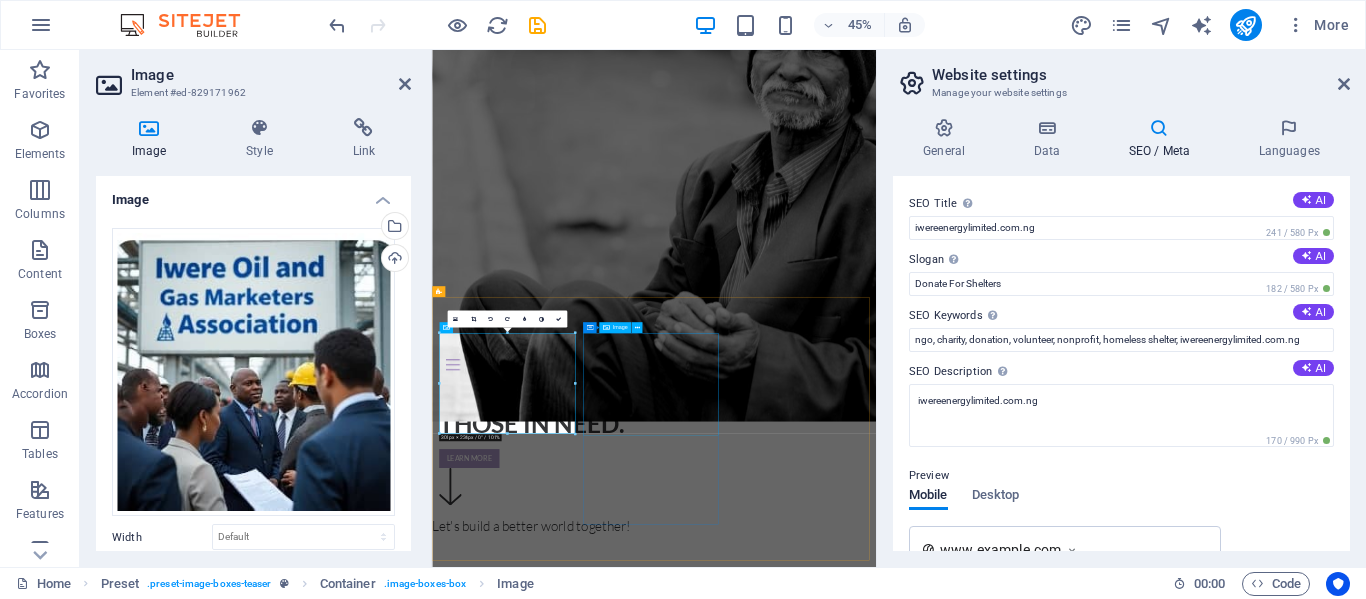 click at bounding box center [925, 1977] 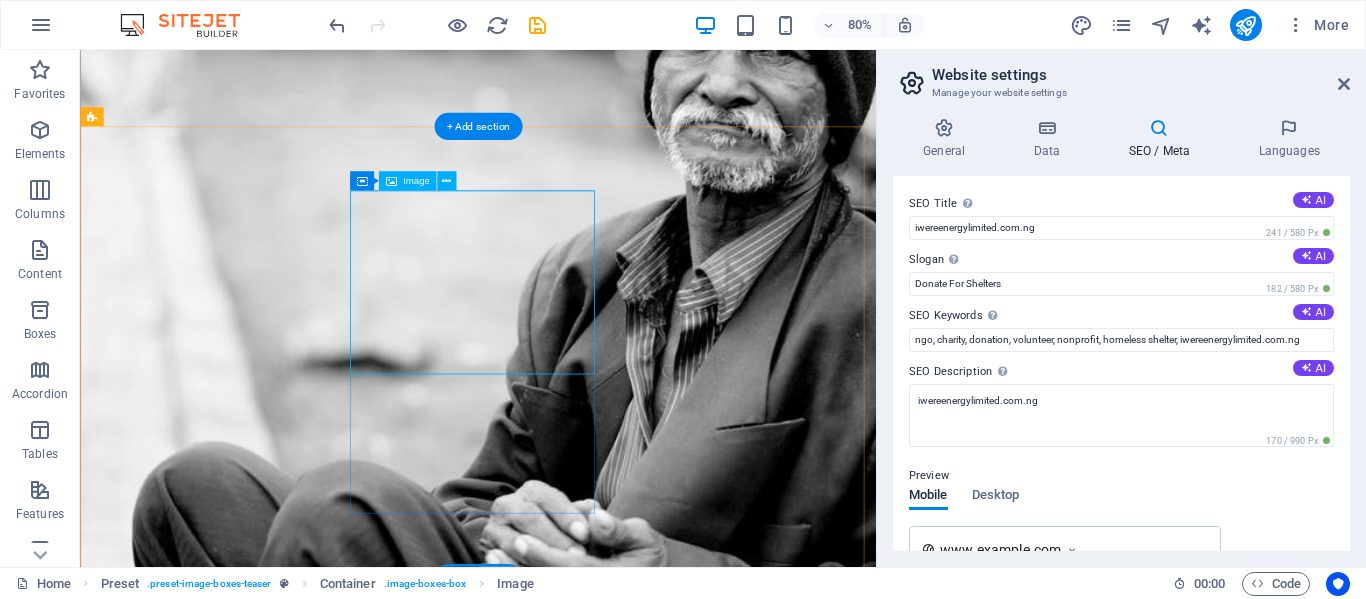 click at bounding box center (577, 1977) 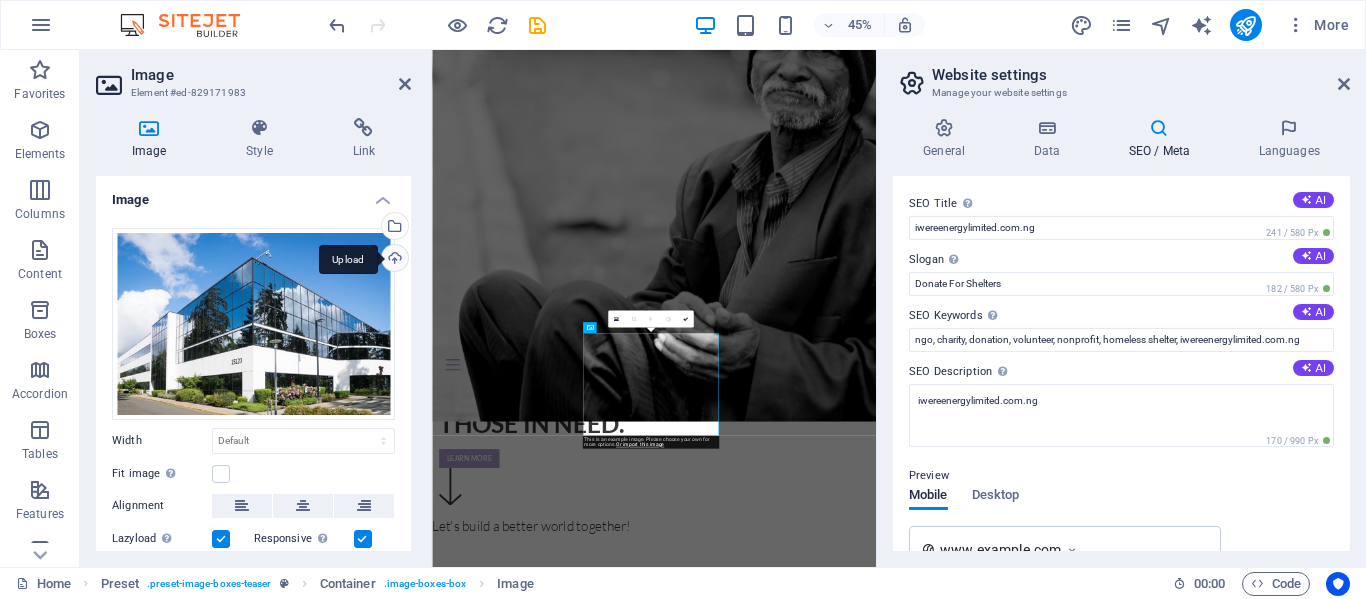 click on "Upload" at bounding box center [393, 260] 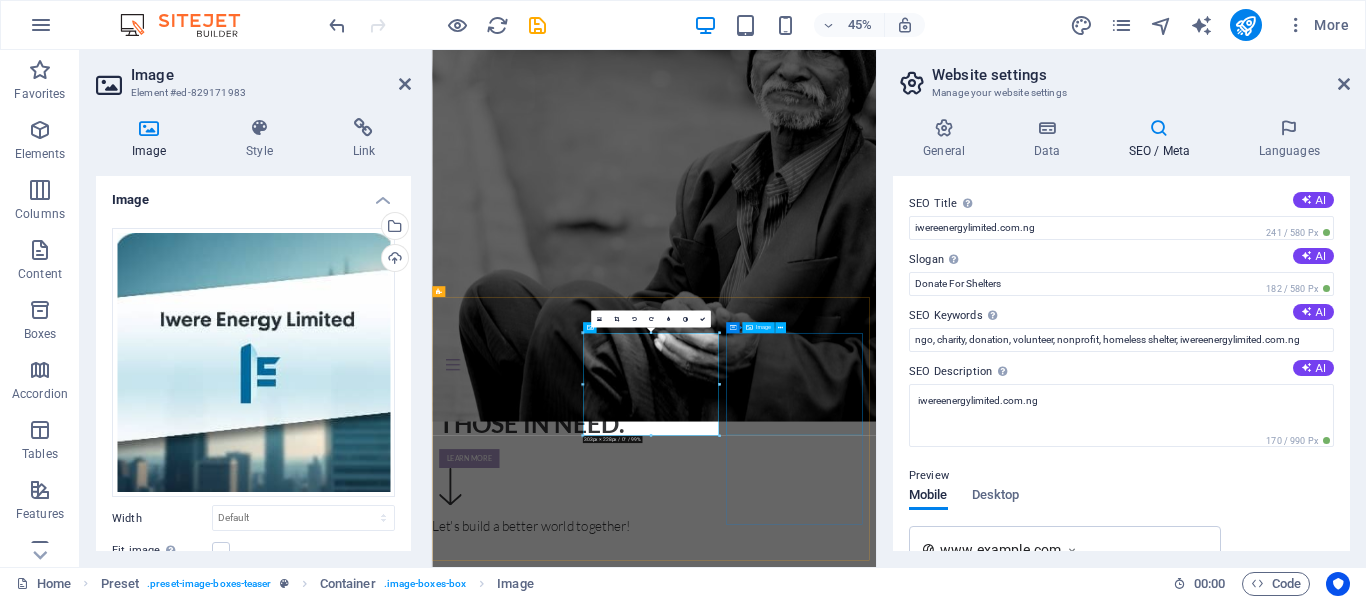 click at bounding box center (925, 2353) 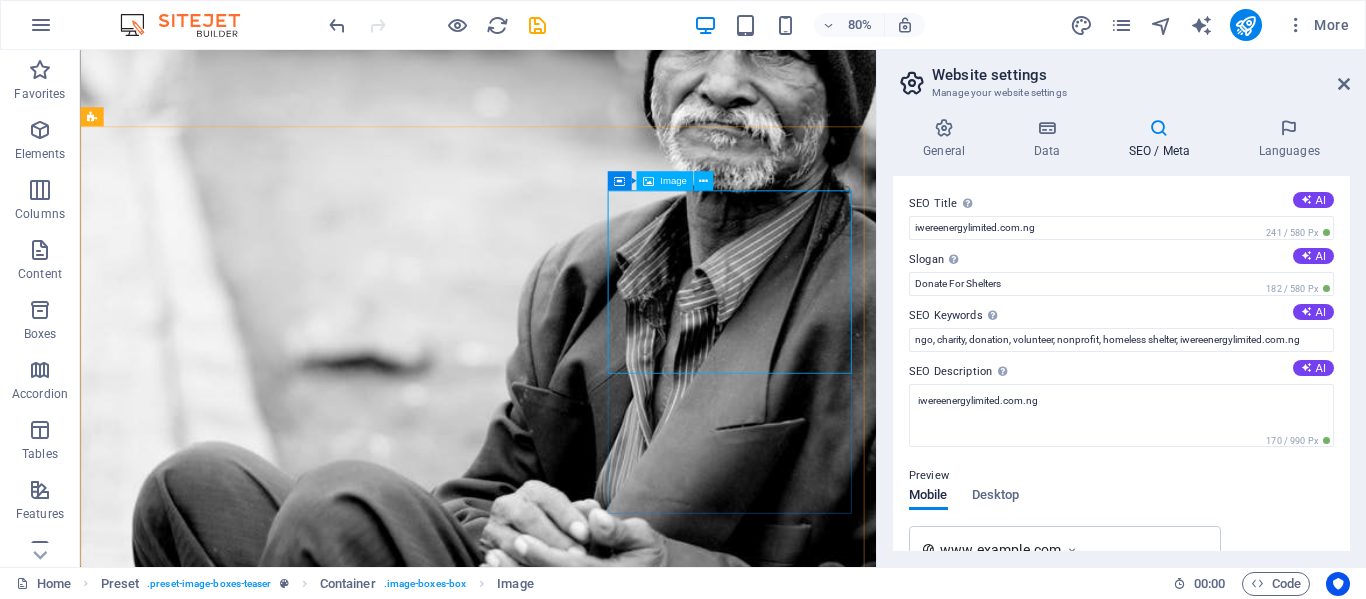 click on "Image" at bounding box center (673, 182) 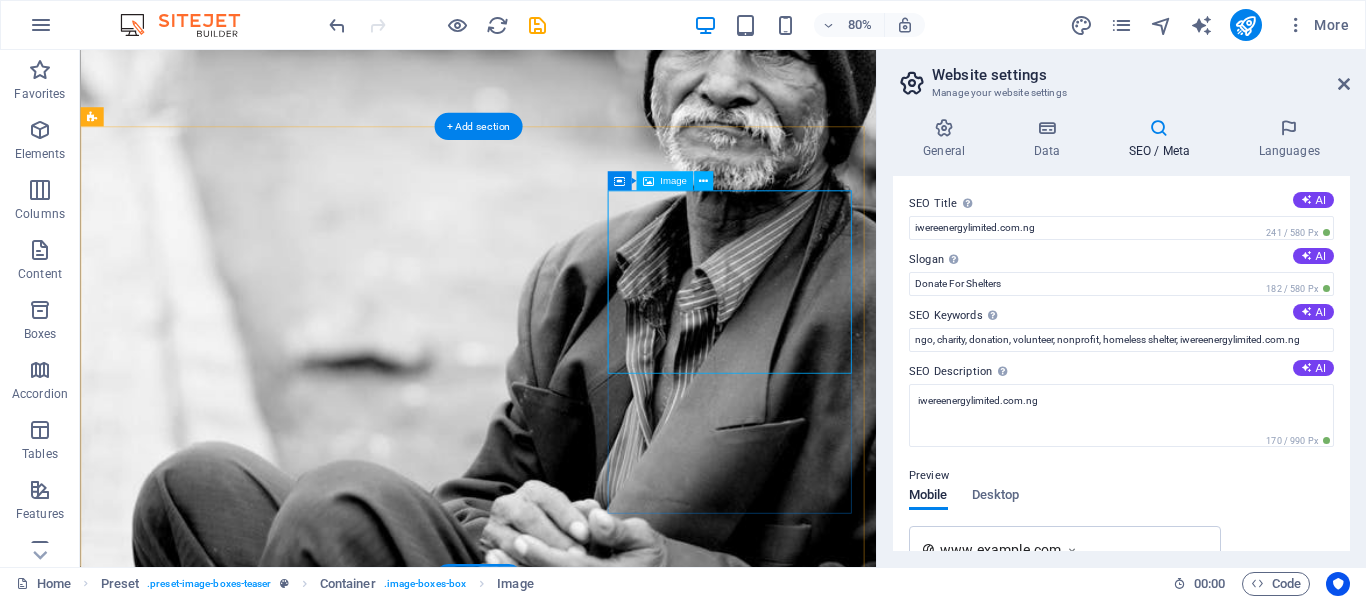 click at bounding box center (577, 2353) 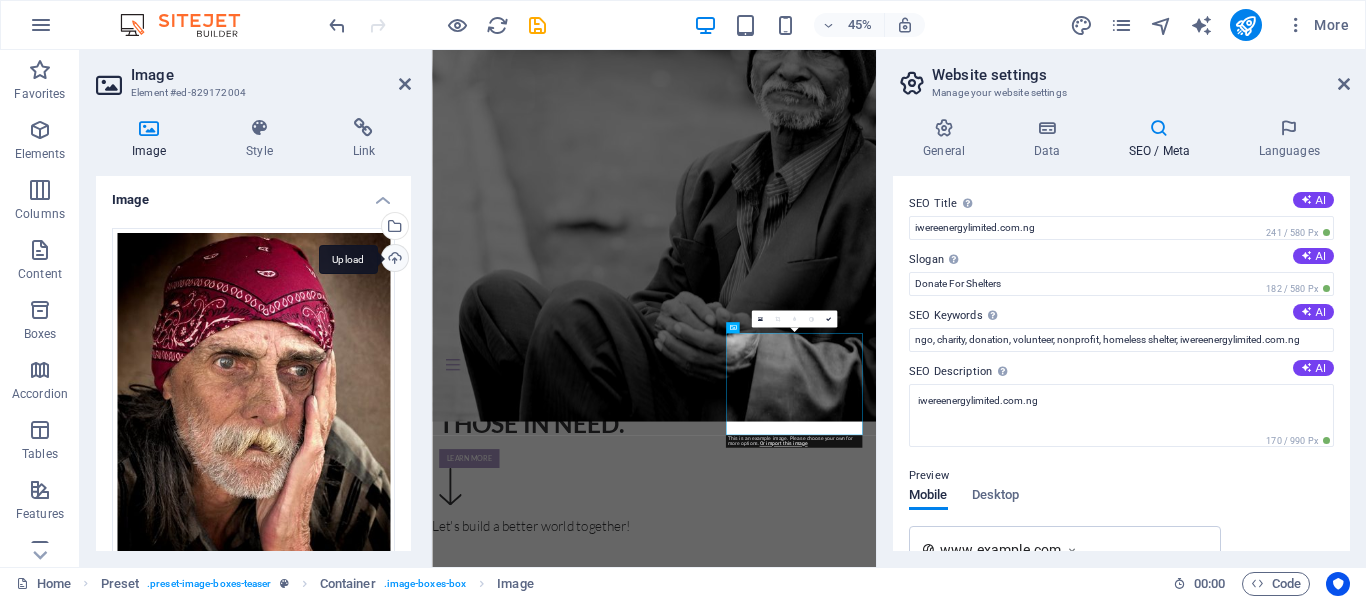 click on "Upload" at bounding box center [393, 260] 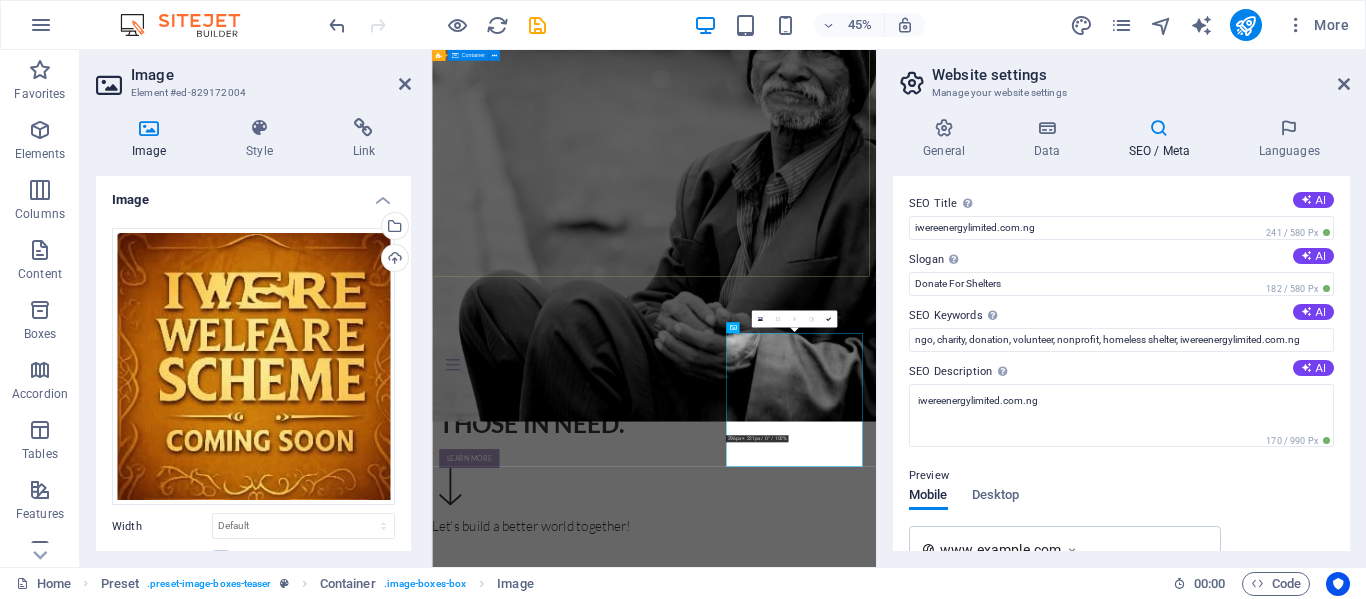click on "Home About us What we do Projects Volunteers Donate Donate   and Help those in need. Learn more" at bounding box center (925, 848) 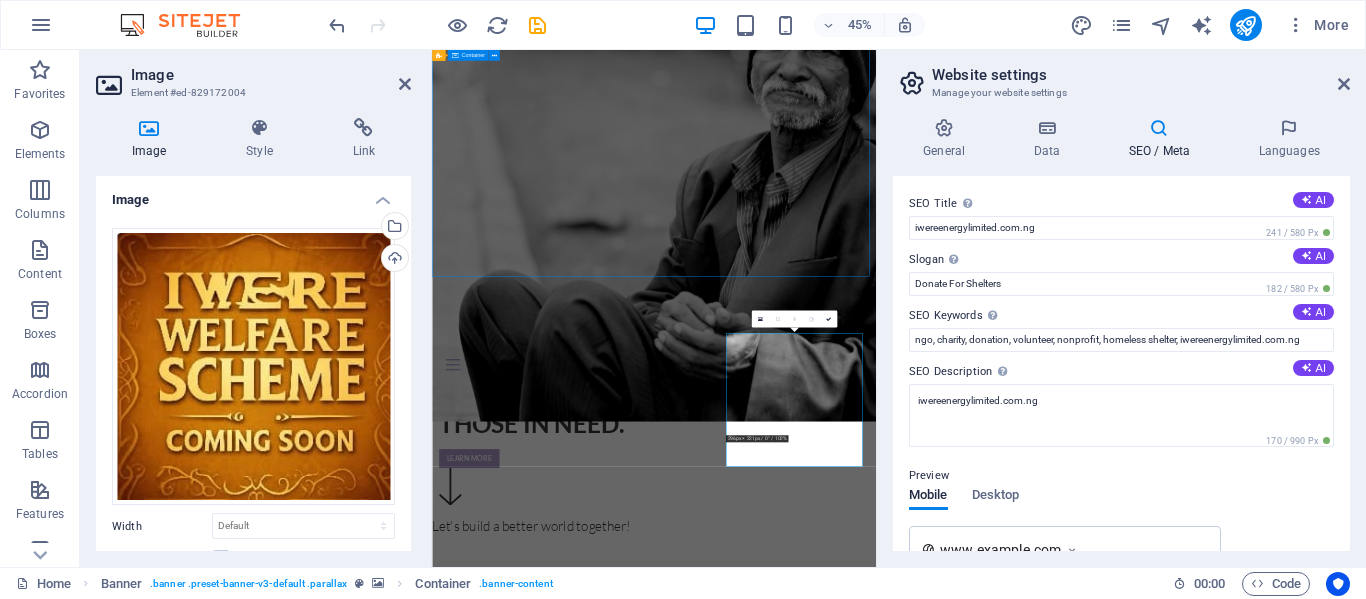 click on "Home About us What we do Projects Volunteers Donate Donate   and Help those in need. Learn more" at bounding box center (925, 848) 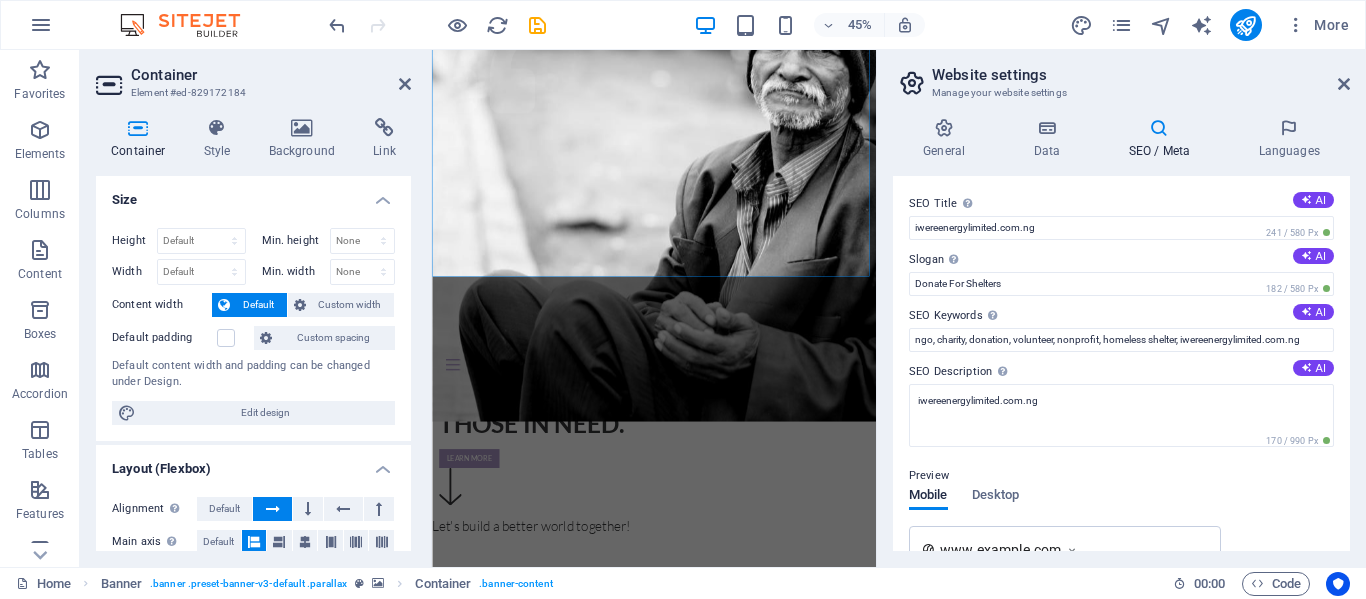 drag, startPoint x: 1351, startPoint y: 220, endPoint x: 1350, endPoint y: 142, distance: 78.00641 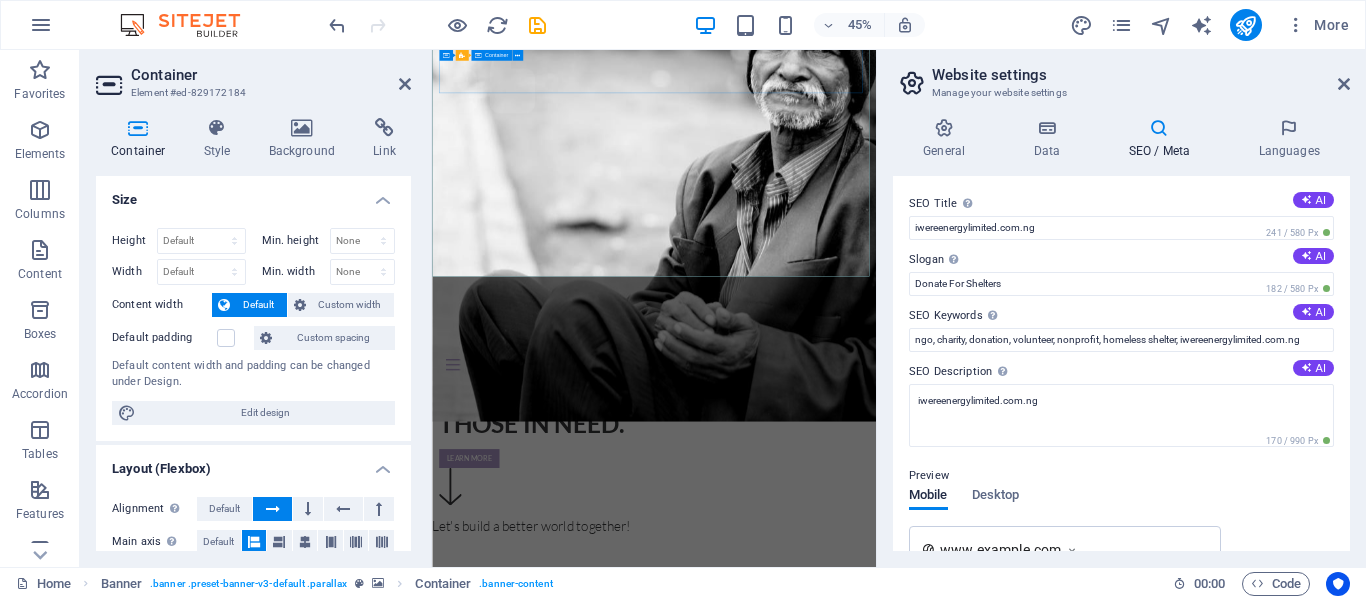 click on "Donate   and Help those in need. Learn more" at bounding box center [925, 879] 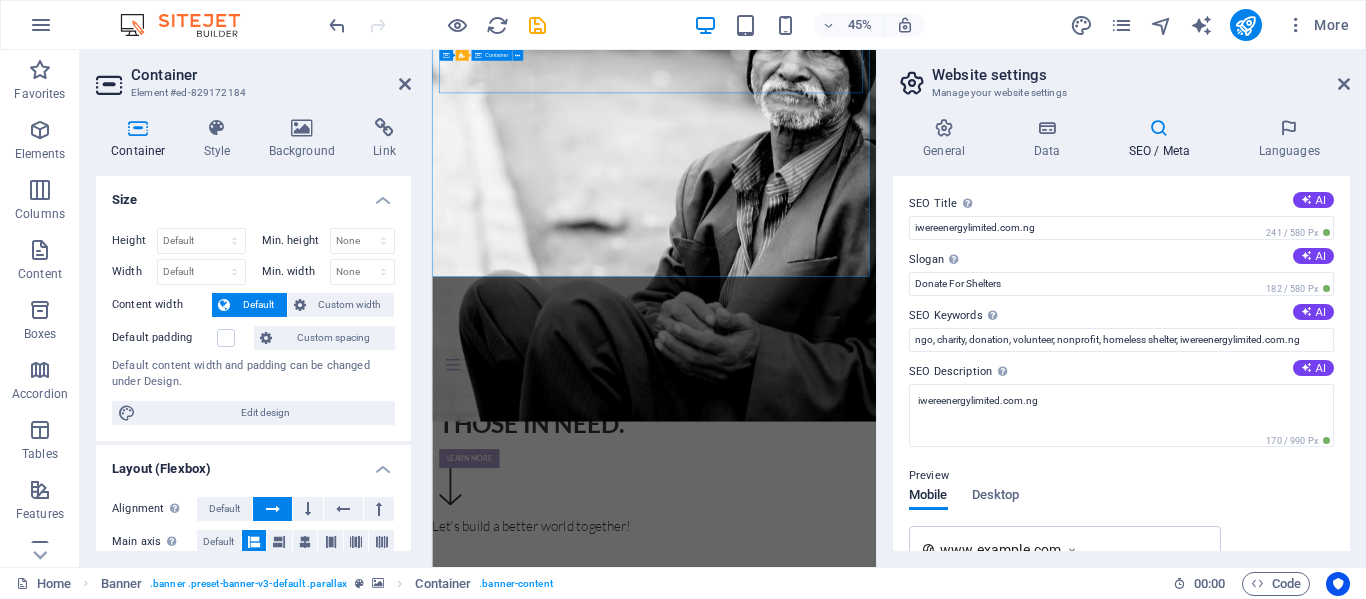 click on "Donate   and Help those in need. Learn more" at bounding box center (925, 879) 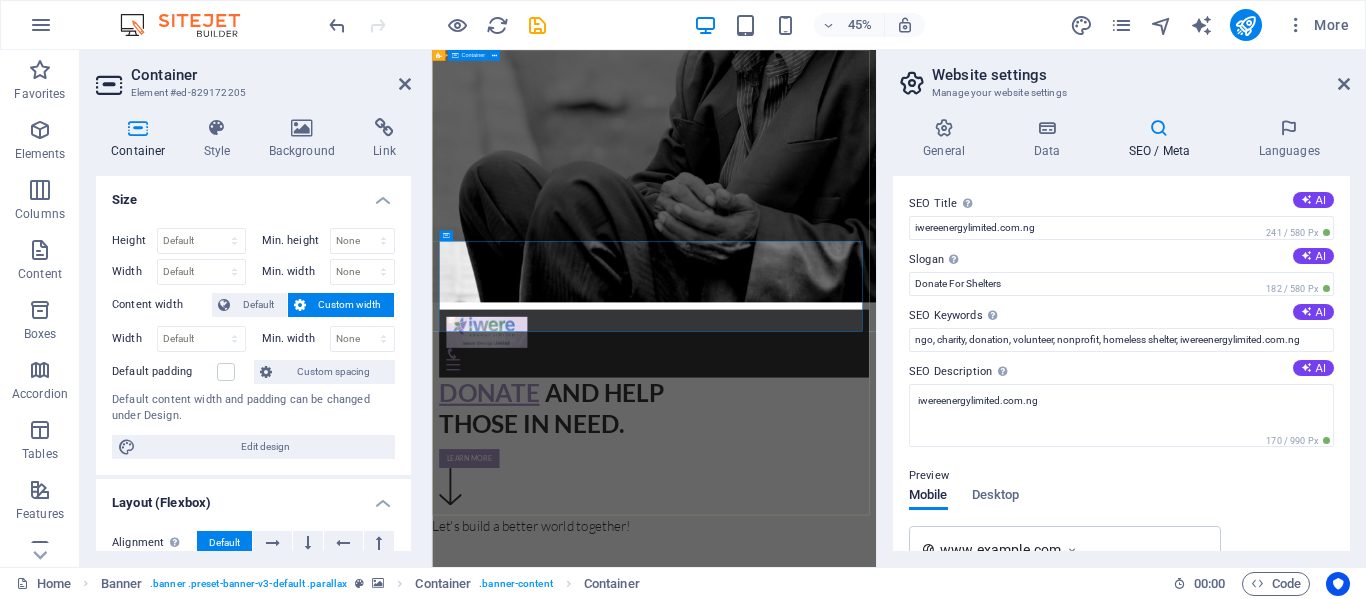 scroll, scrollTop: 0, scrollLeft: 0, axis: both 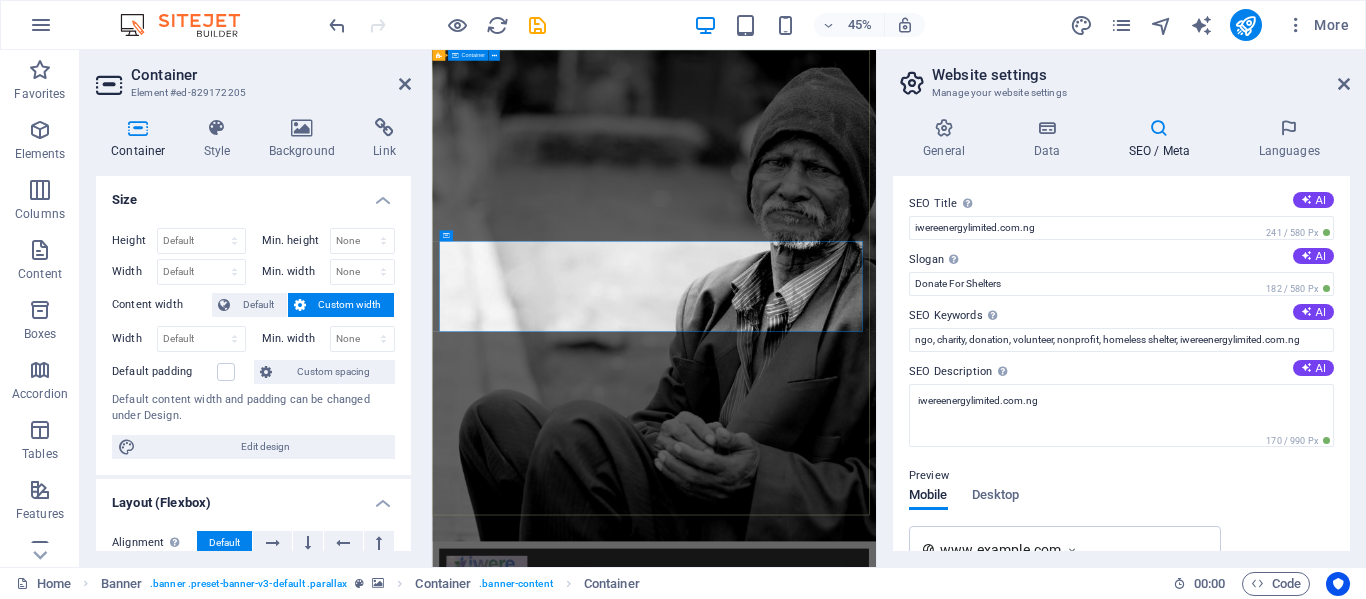 click on "Home About us What we do Projects Volunteers Donate Donate   and Help those in need. Learn more" at bounding box center [925, 1378] 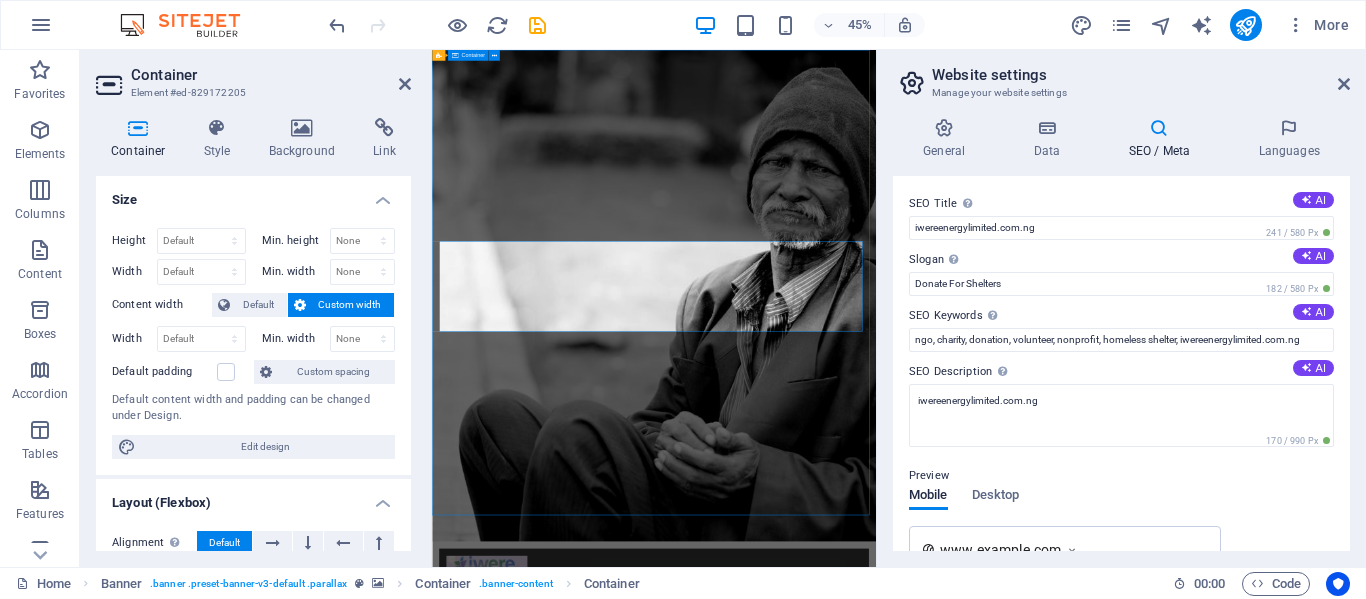 click on "Home About us What we do Projects Volunteers Donate Donate   and Help those in need. Learn more" at bounding box center (925, 1378) 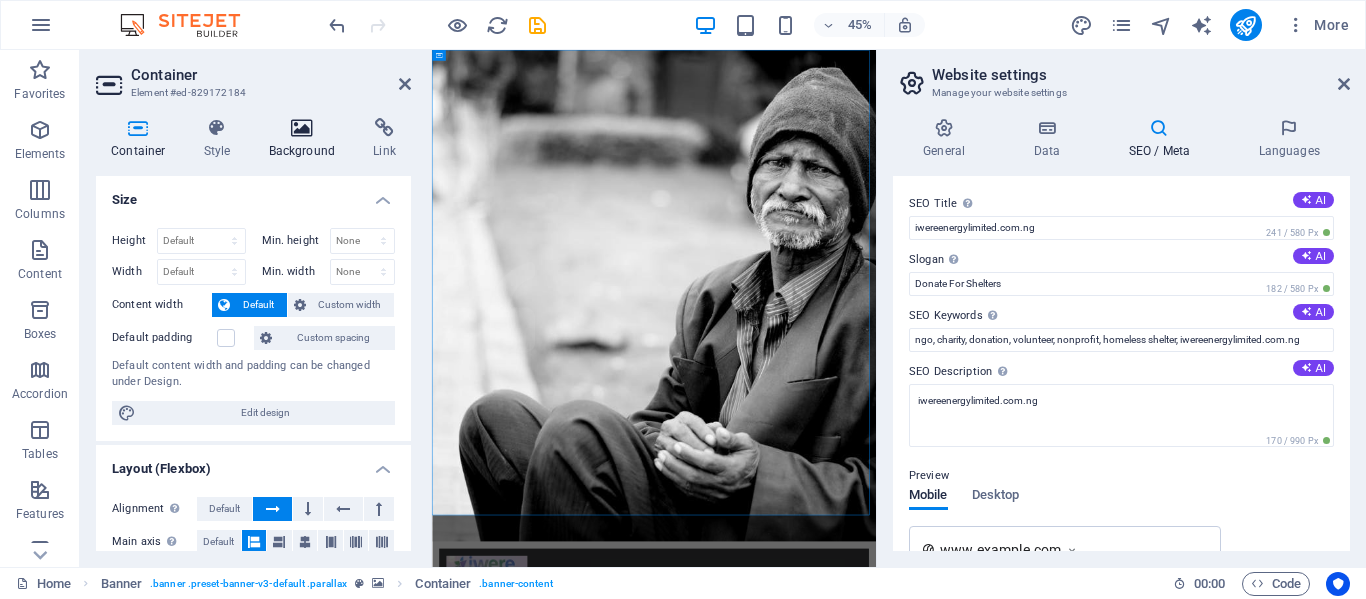 click at bounding box center (302, 128) 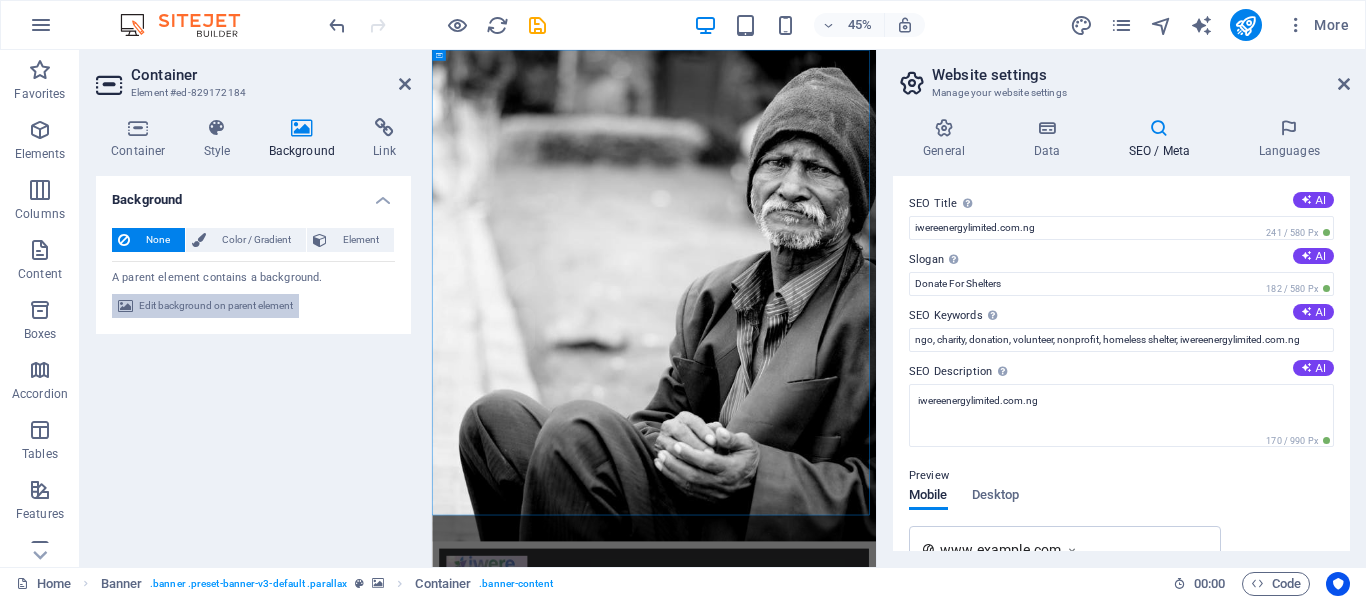 click on "Edit background on parent element" at bounding box center (216, 306) 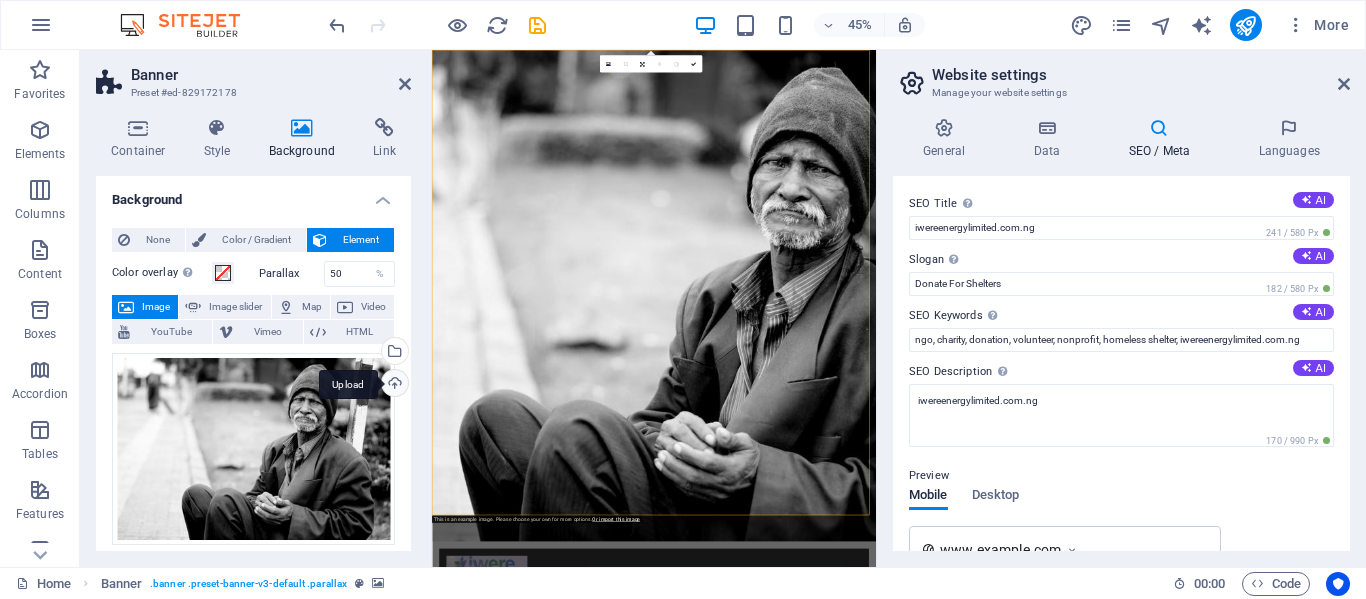 click on "Upload" at bounding box center (393, 385) 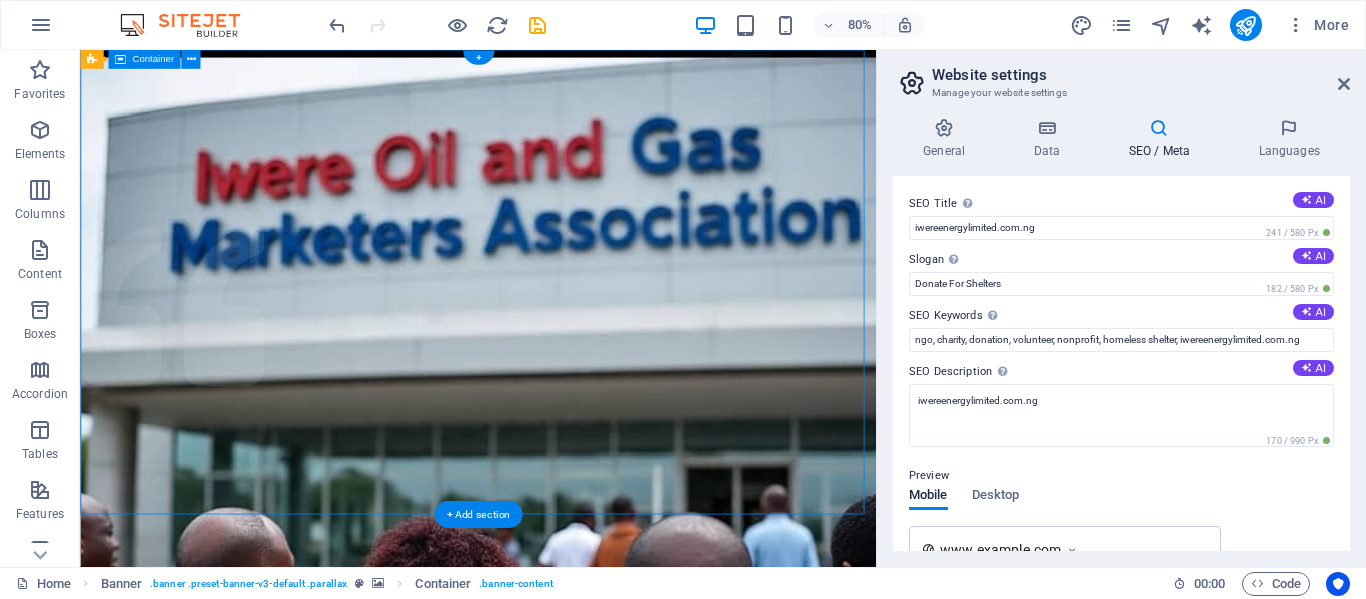 drag, startPoint x: 673, startPoint y: 734, endPoint x: 851, endPoint y: 412, distance: 367.92392 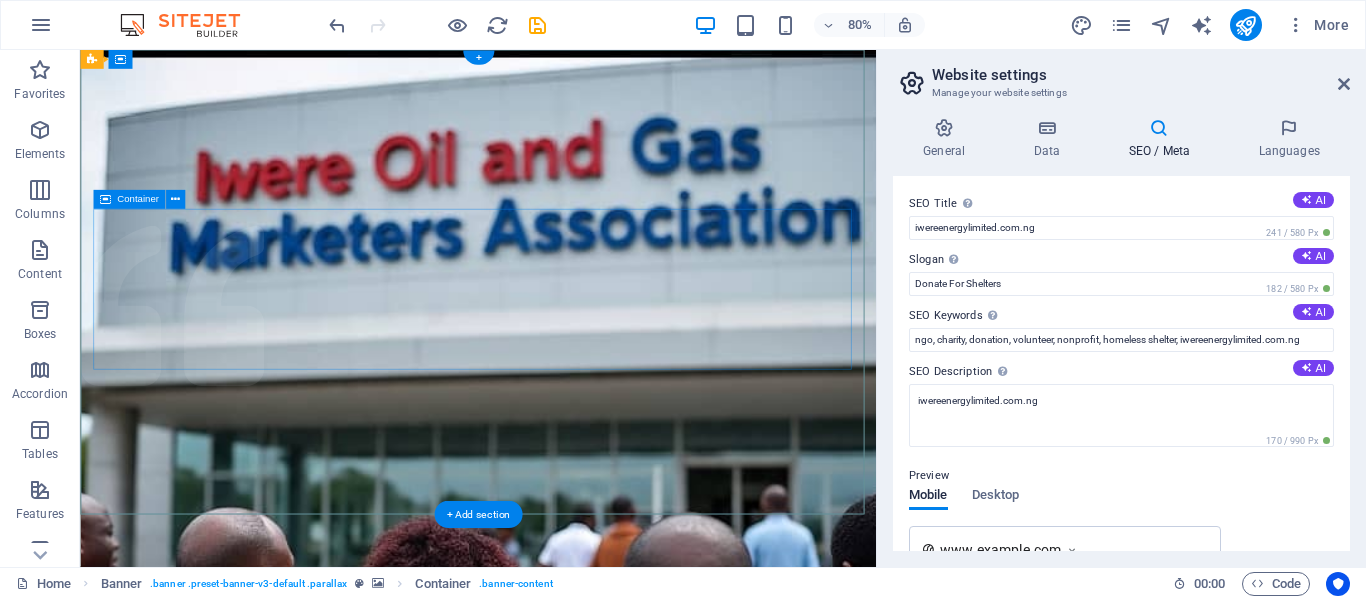 click on "Donate   and Help those in need. Learn more" at bounding box center [577, 1409] 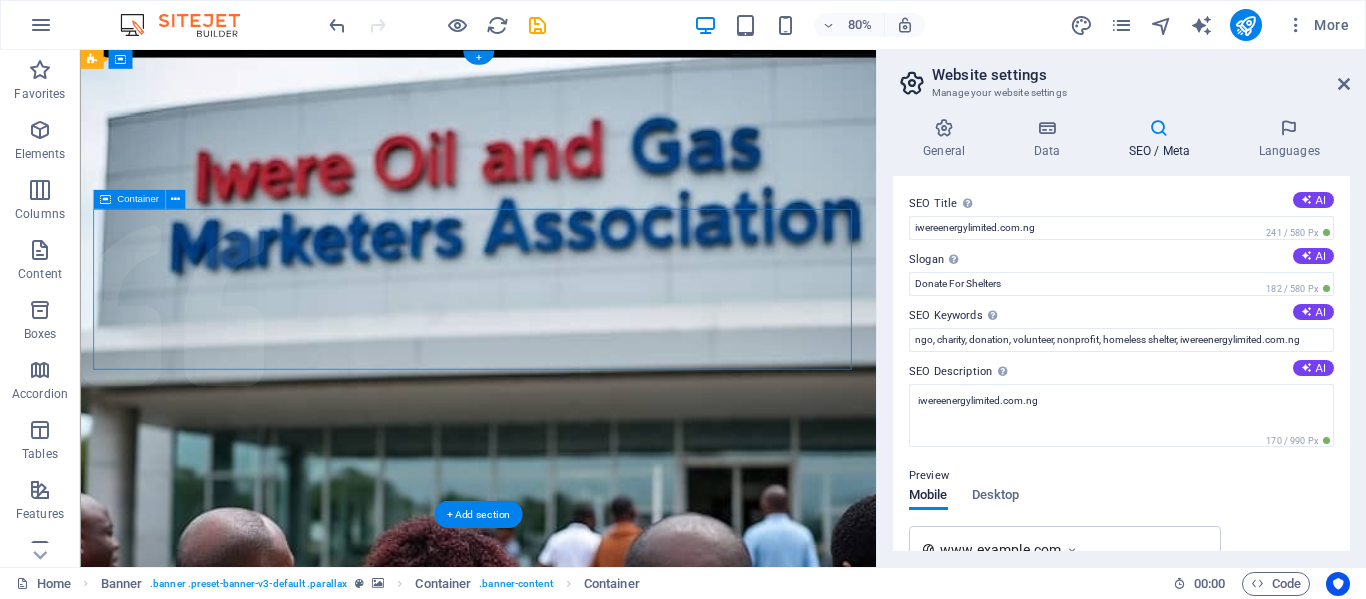click on "Donate   and Help those in need. Learn more" at bounding box center (577, 1409) 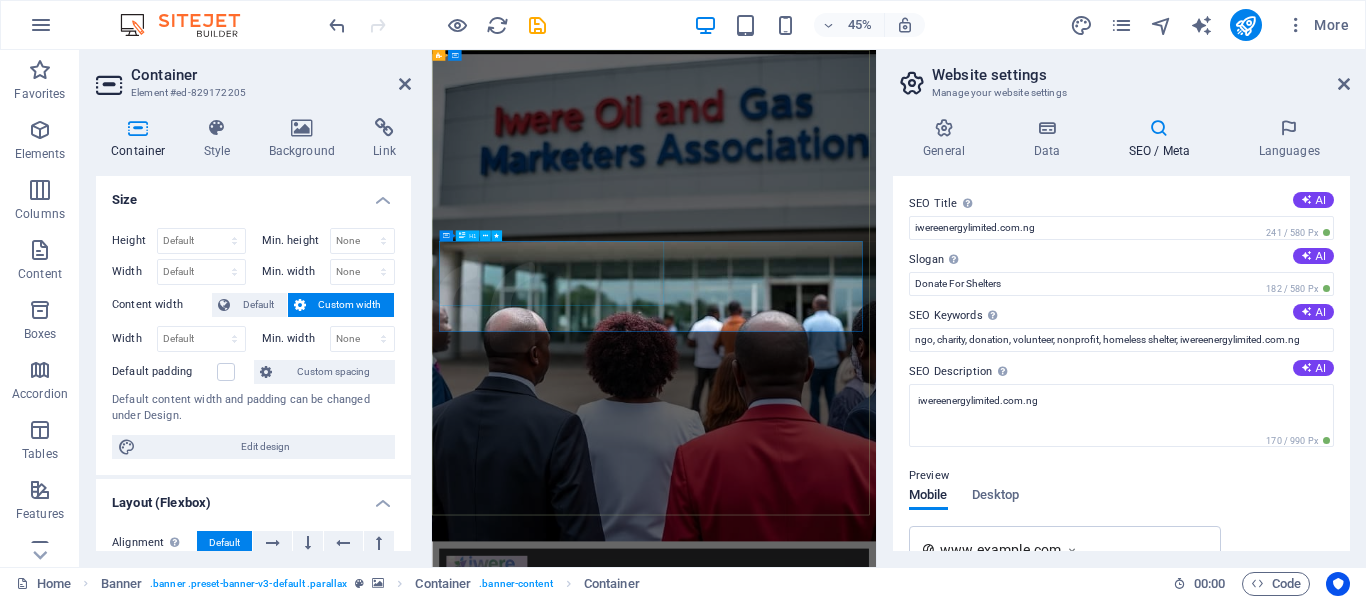 click on "Donate   and Help those in need." at bounding box center [925, 1377] 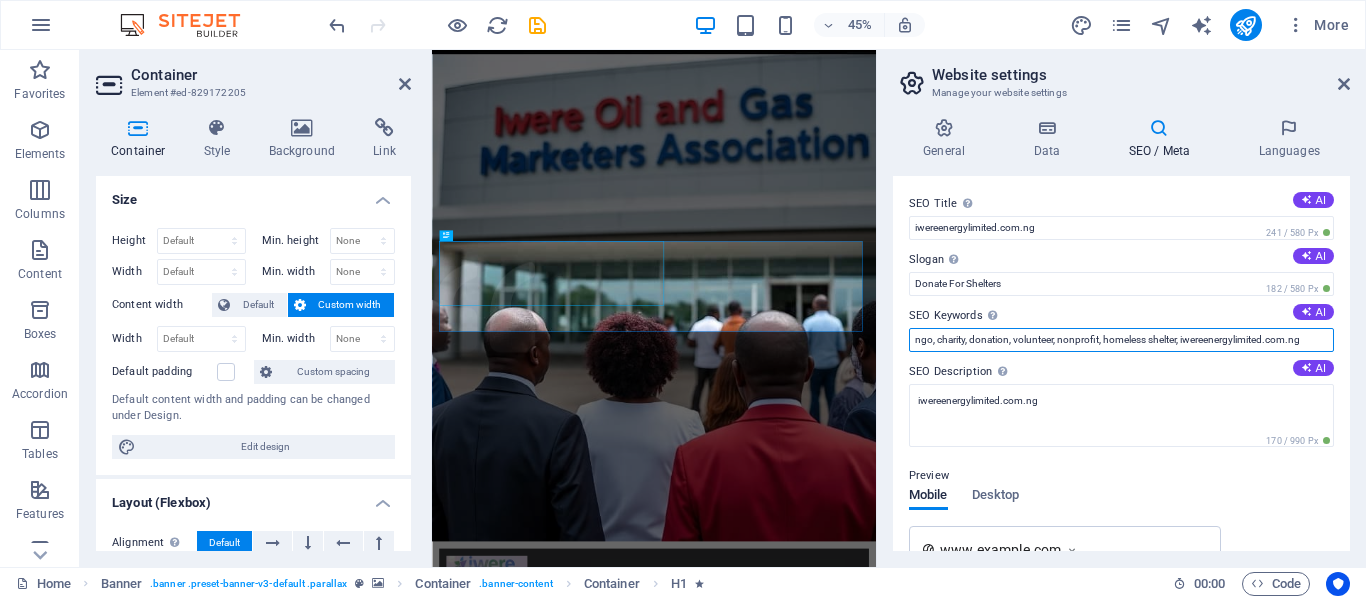 drag, startPoint x: 1178, startPoint y: 338, endPoint x: 896, endPoint y: 340, distance: 282.00708 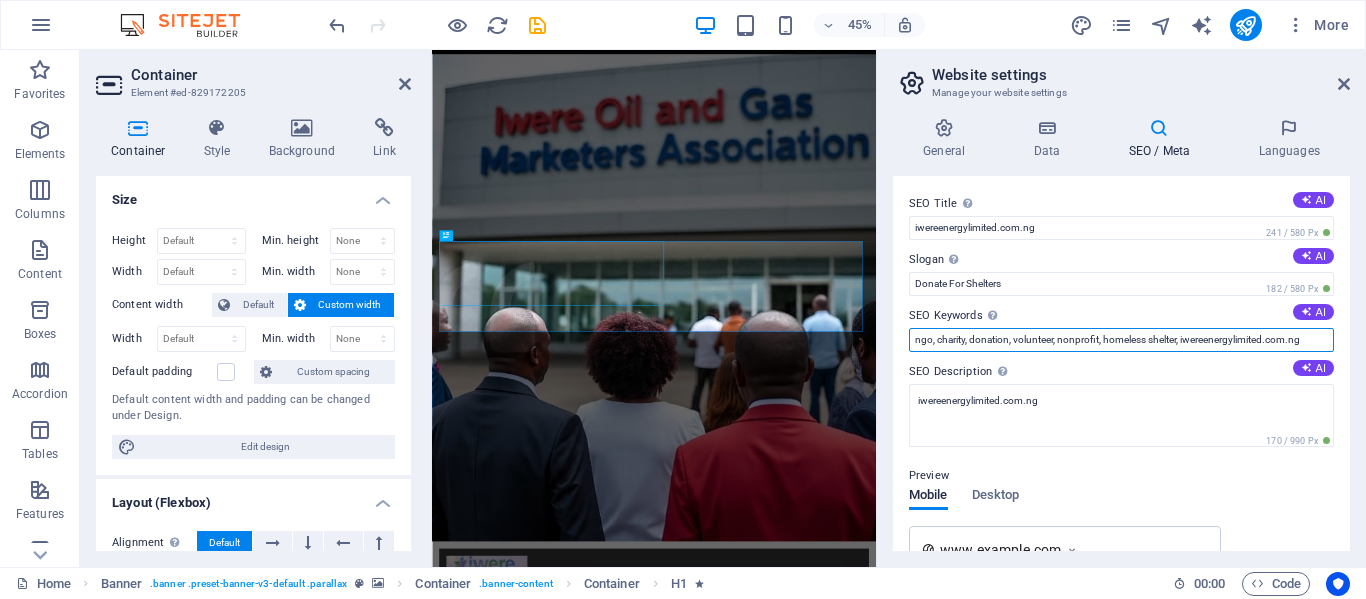 click on "SEO Title The title of your website - make it something that stands out in search engine results. AI iwereenergylimited.com.ng 241 / 580 Px Slogan The slogan of your website. AI Donate For Shelters 182 / 580 Px SEO Keywords Comma-separated list of keywords representing your website. AI ngo, charity, donation, volunteer, nonprofit, homeless shelter, iwereenergylimited.com.ng SEO Description Describe the contents of your website - this is crucial for search engines and SEO! AI iwereenergylimited.com.ng 170 / 990 Px Preview Mobile Desktop www.example.com iwereenergylimited.com.ng - Donate For Shelters iwereenergylimited.com.ng Settings Noindex Instruct search engines to exclude this website from search results. Responsive Determine whether the website should be responsive based on screen resolution. Meta tags Enter HTML code here that will be placed inside the  tags of your website. Please note that your website may not function if you include code with errors. Google Analytics ID Google Maps API key" at bounding box center [1121, 363] 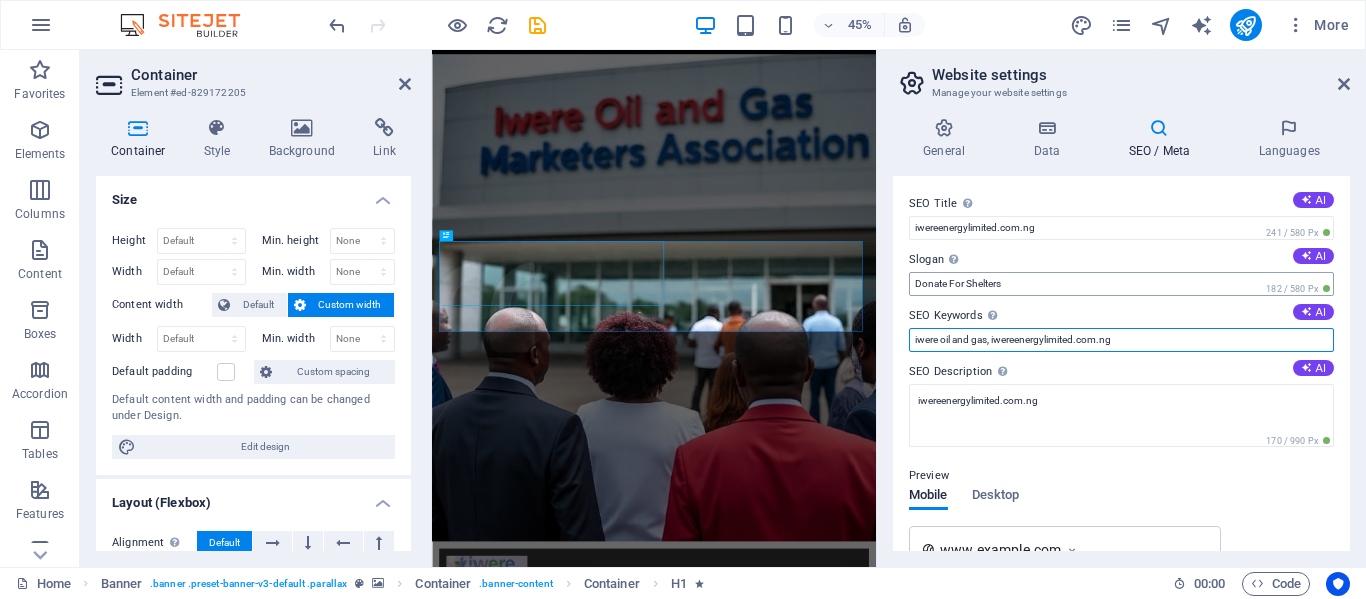 type on "iwere oil and gas, iwereenergylimited.com.ng" 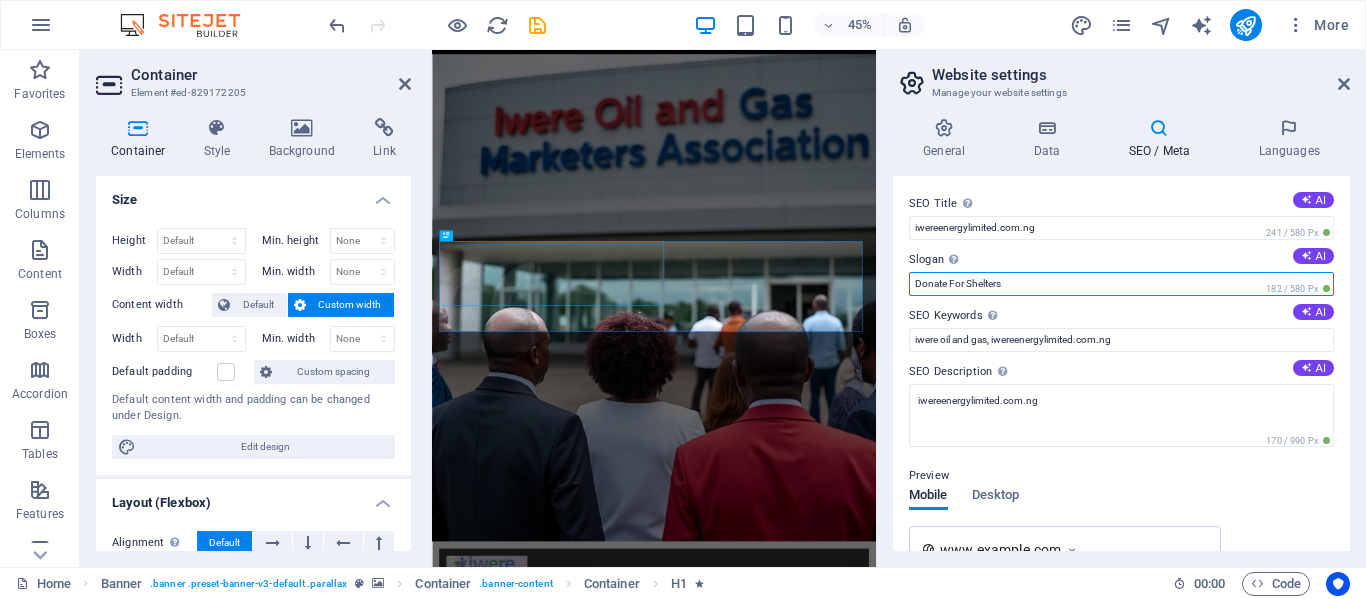click on "Donate For Shelters" at bounding box center [1121, 284] 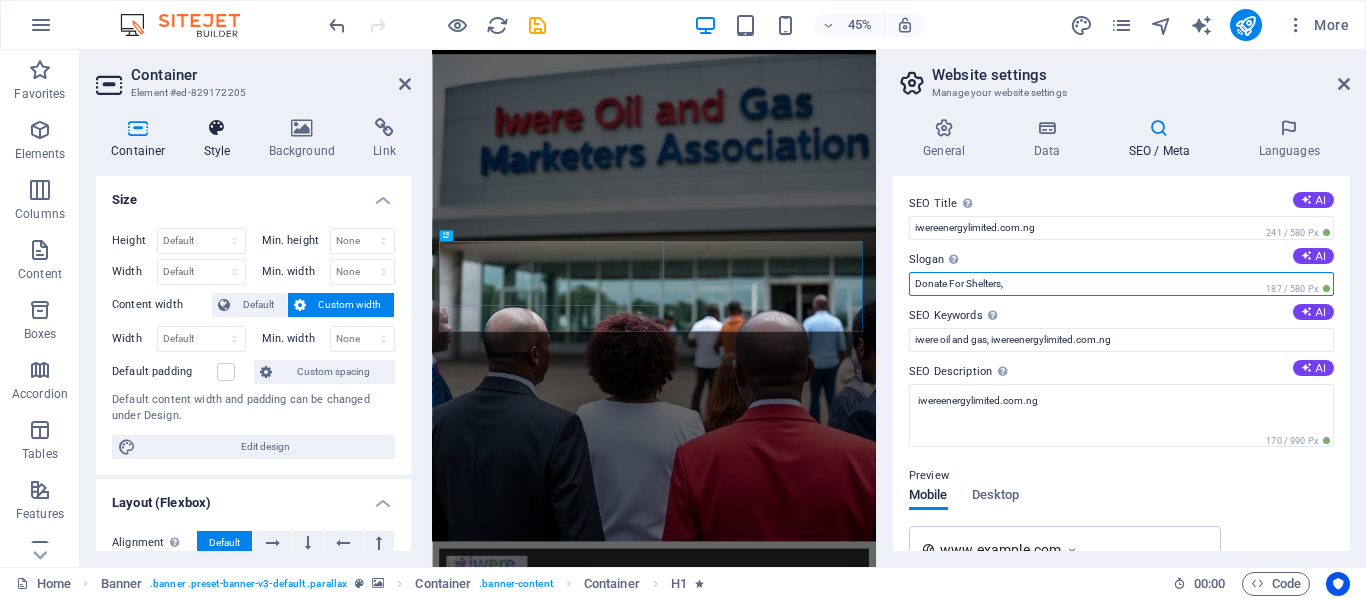 type on "Donate For Shelters," 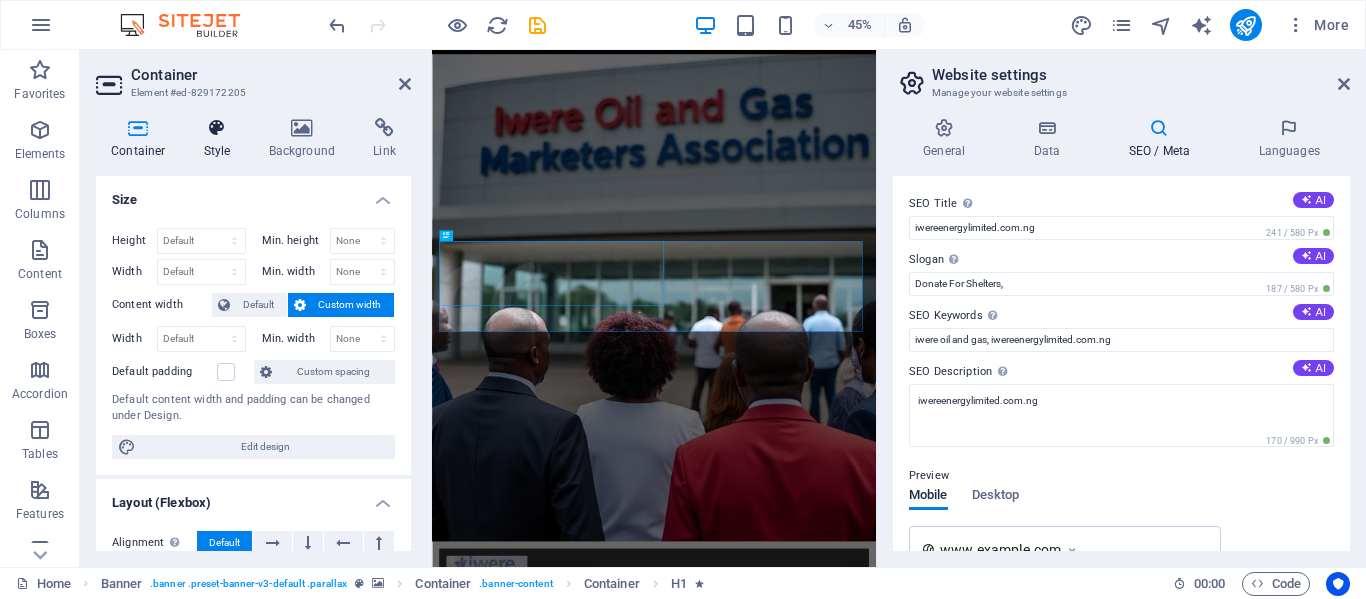 click at bounding box center [217, 128] 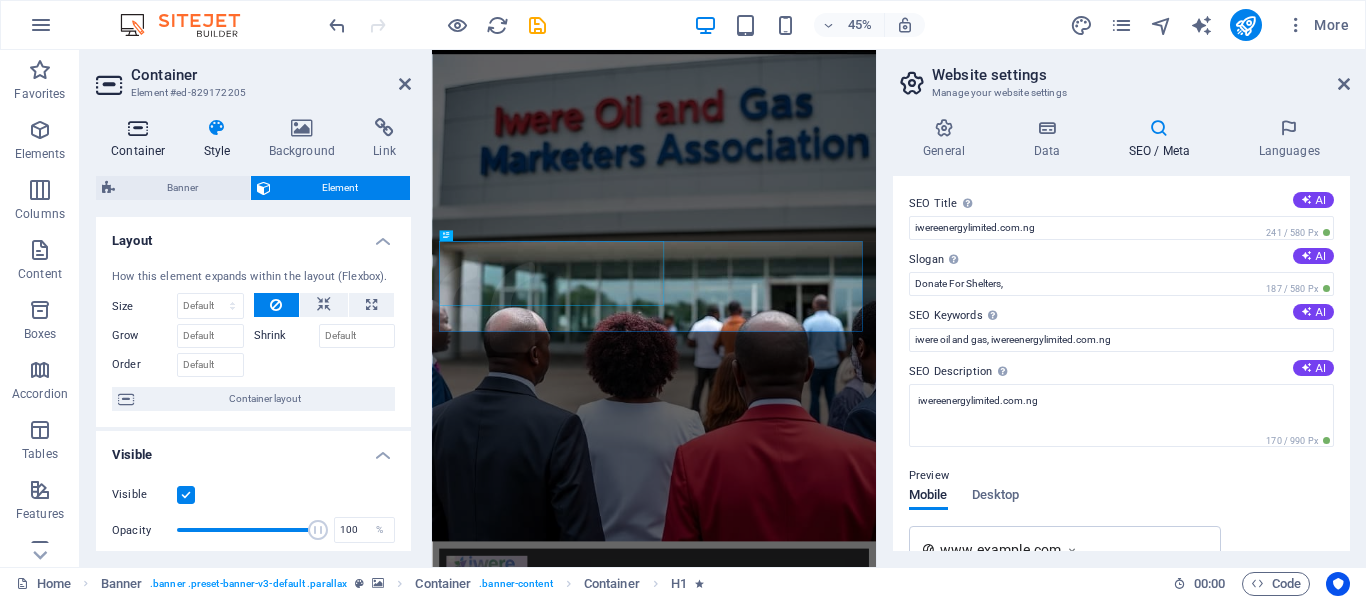 click at bounding box center (138, 128) 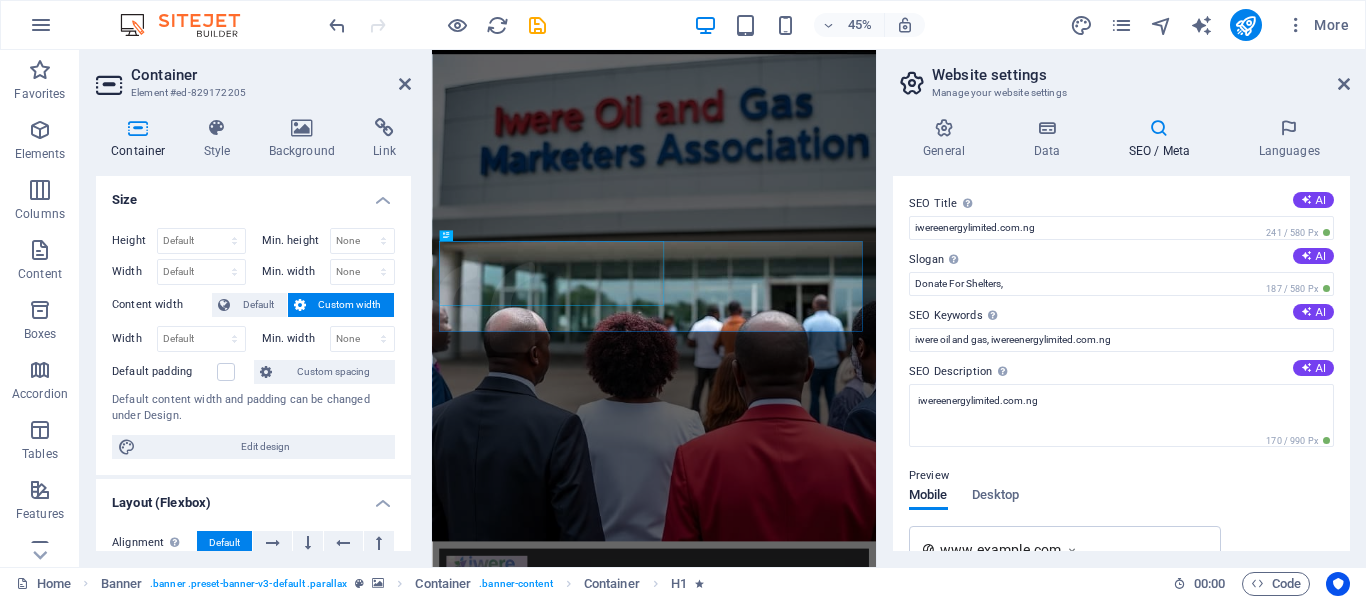 drag, startPoint x: 876, startPoint y: 208, endPoint x: 880, endPoint y: 234, distance: 26.305893 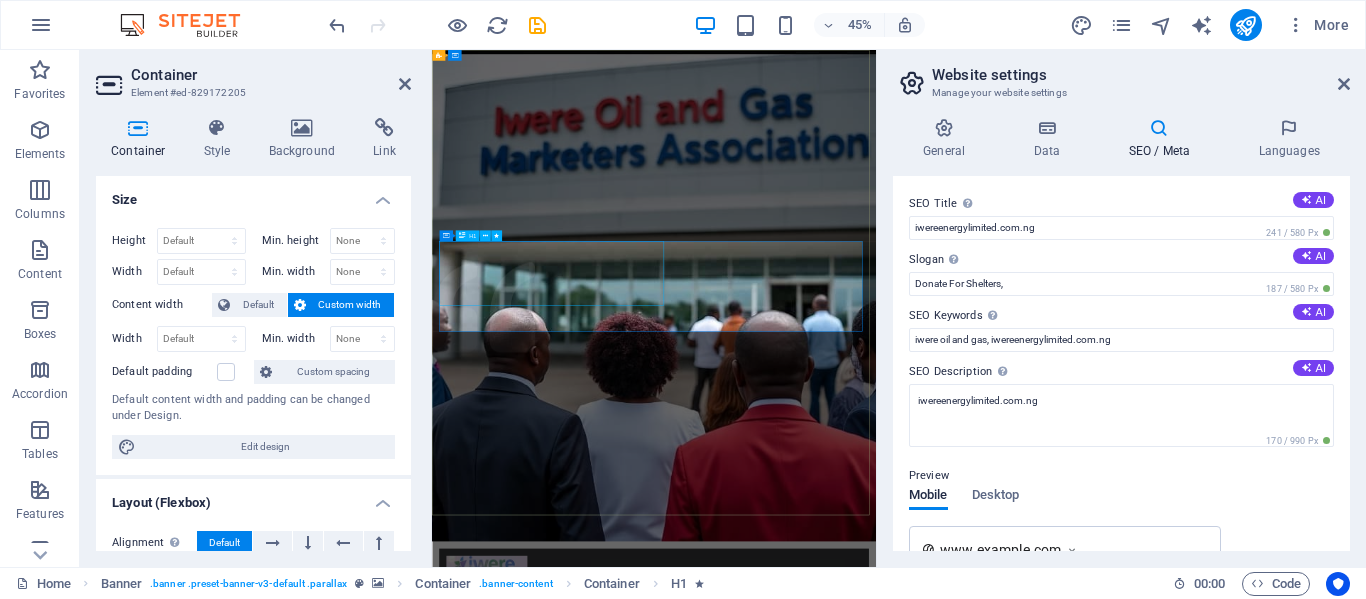 click on "Donate   and Help those in need." at bounding box center (925, 1377) 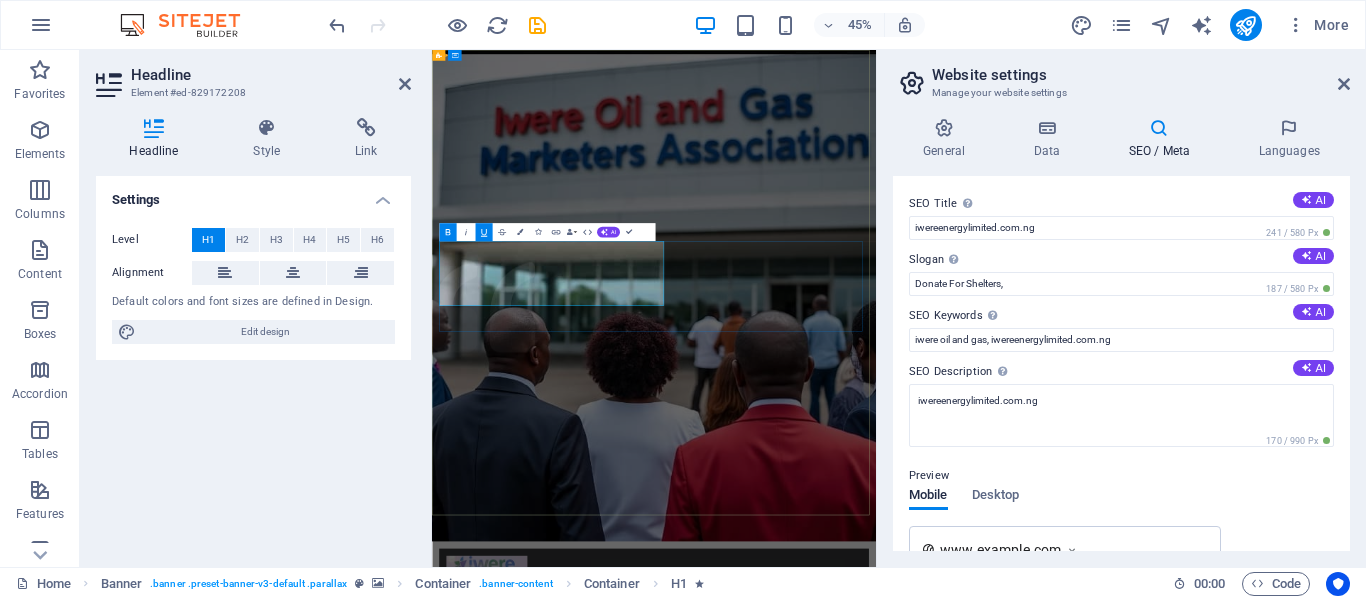 click on "Donate" at bounding box center (565, 1343) 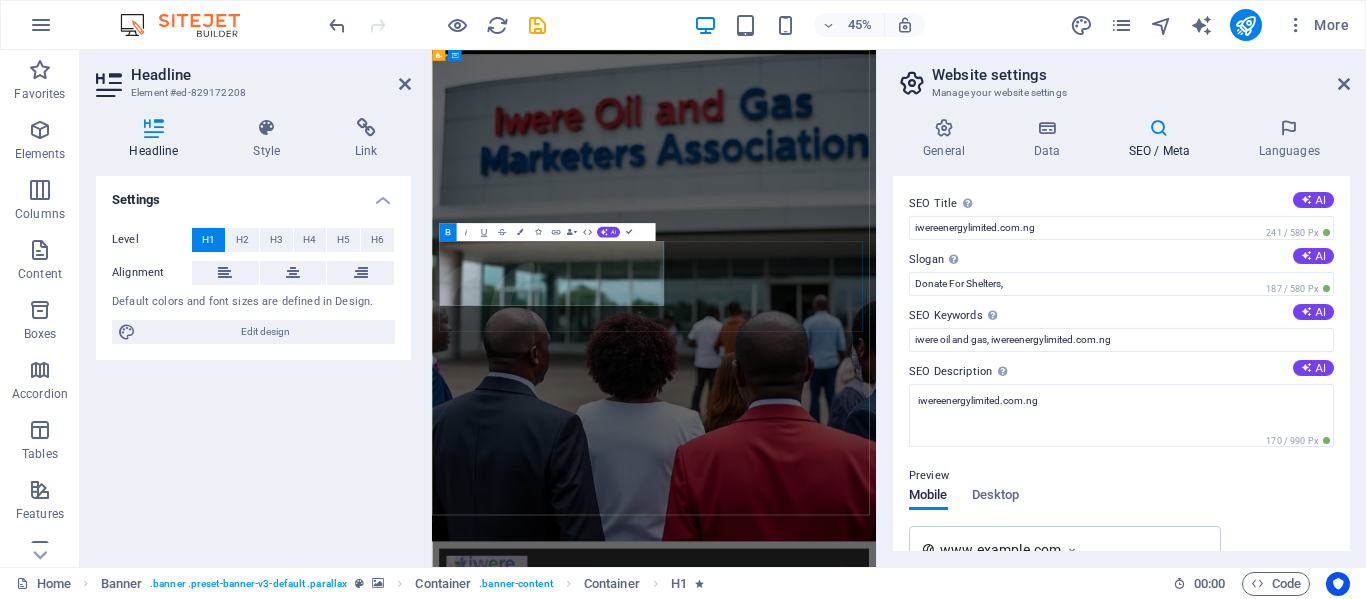 drag, startPoint x: 678, startPoint y: 512, endPoint x: 449, endPoint y: 498, distance: 229.42755 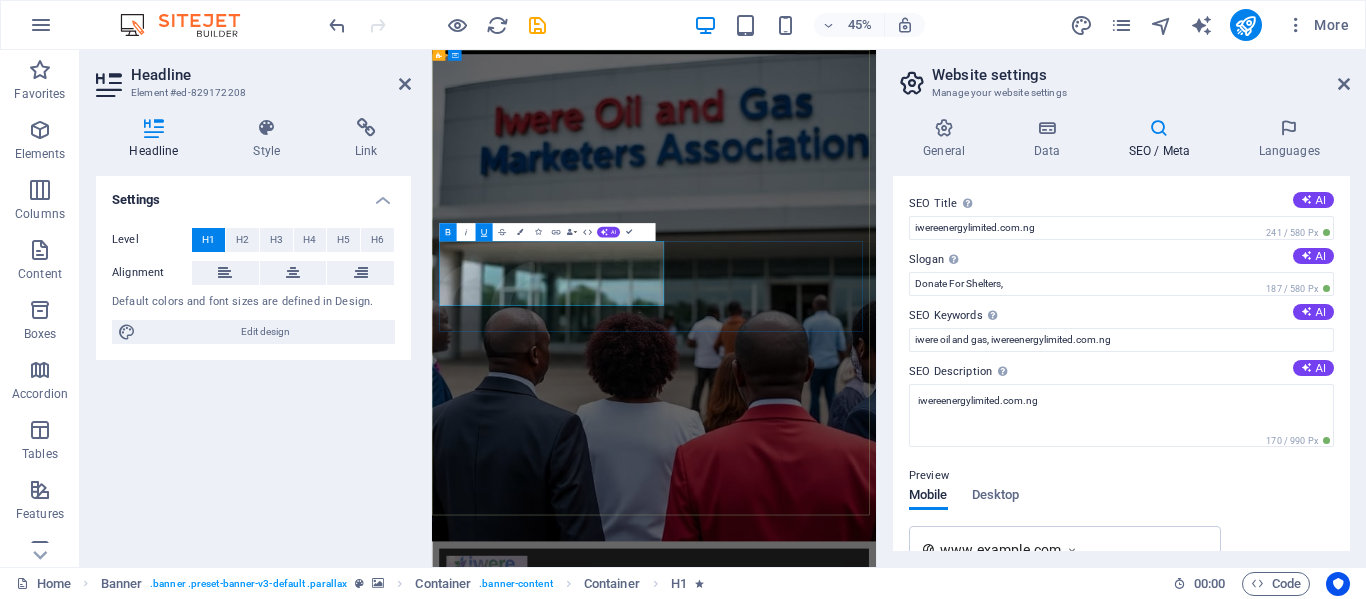 type 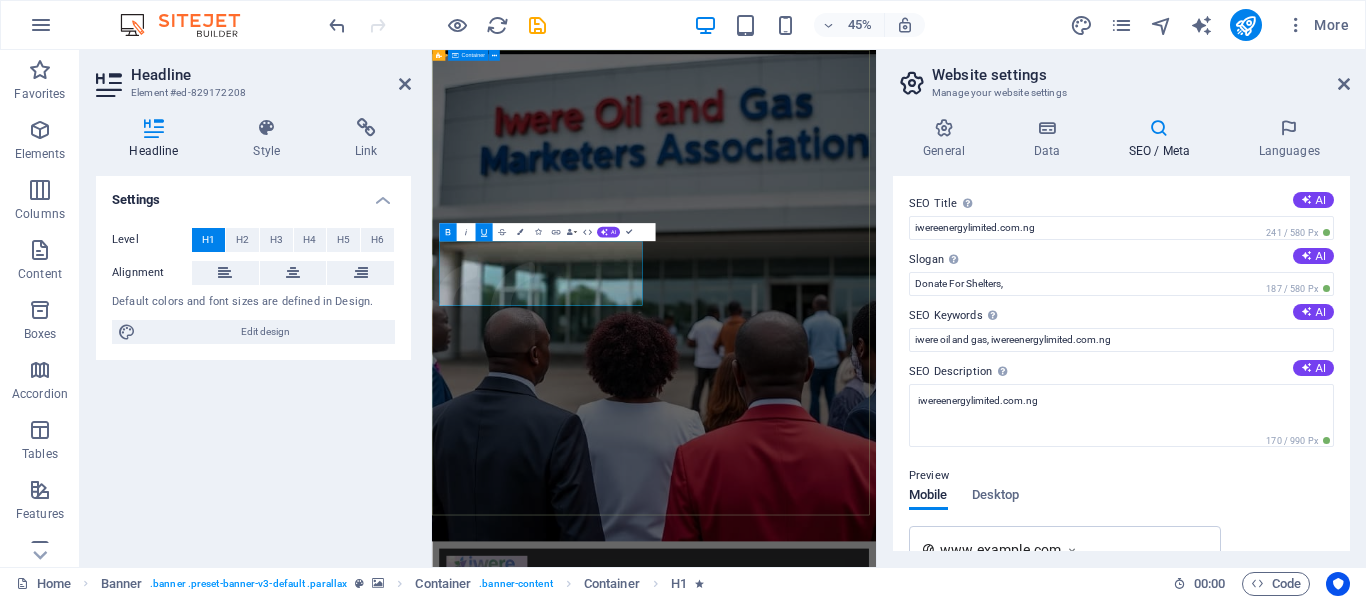 click on "Home About us What we do Projects Volunteers Donate ASSIST  and Help those in need. Learn more" at bounding box center (925, 1378) 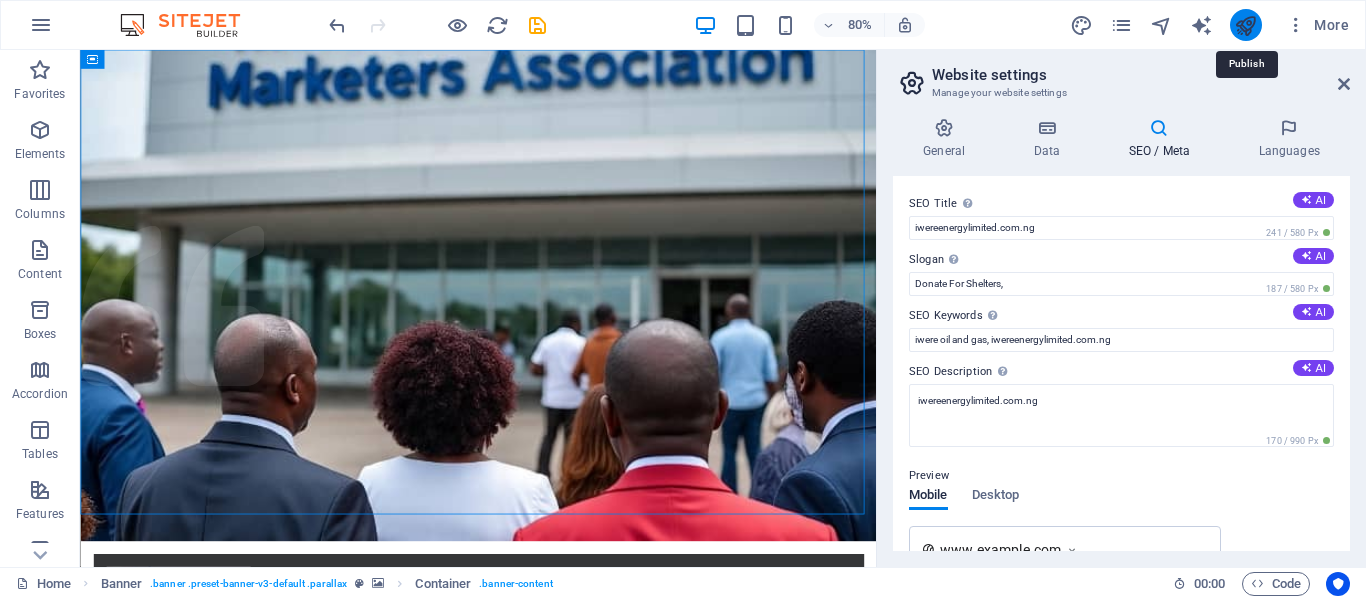 click at bounding box center (1245, 25) 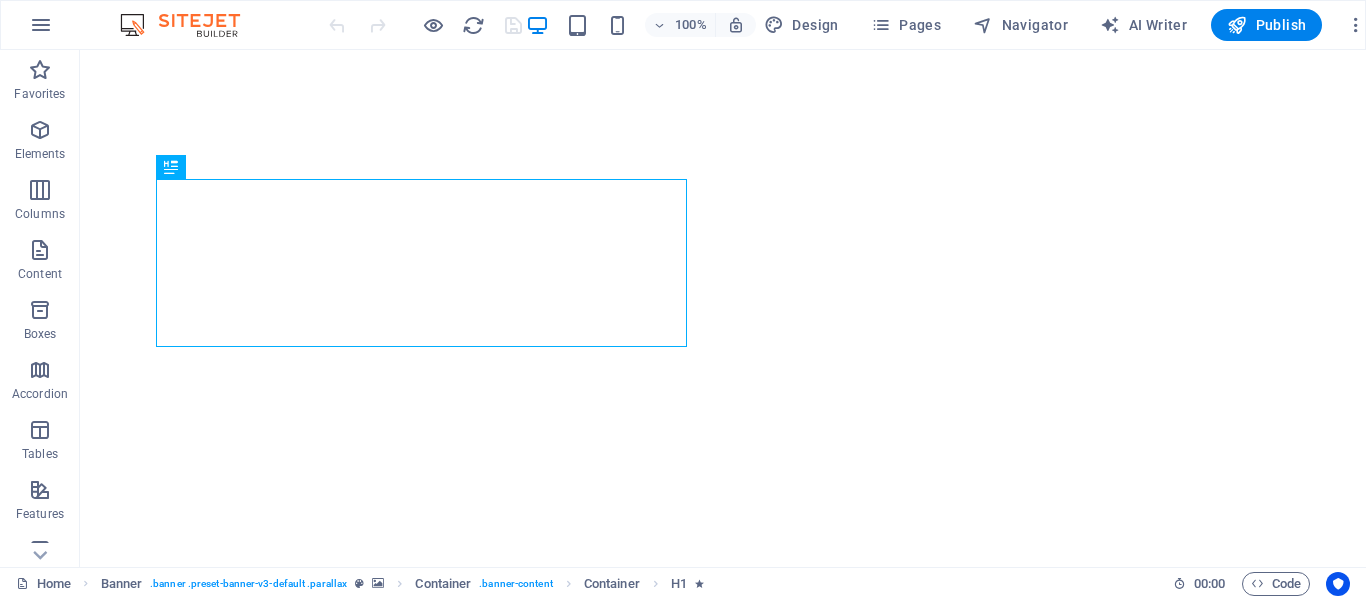 scroll, scrollTop: 0, scrollLeft: 0, axis: both 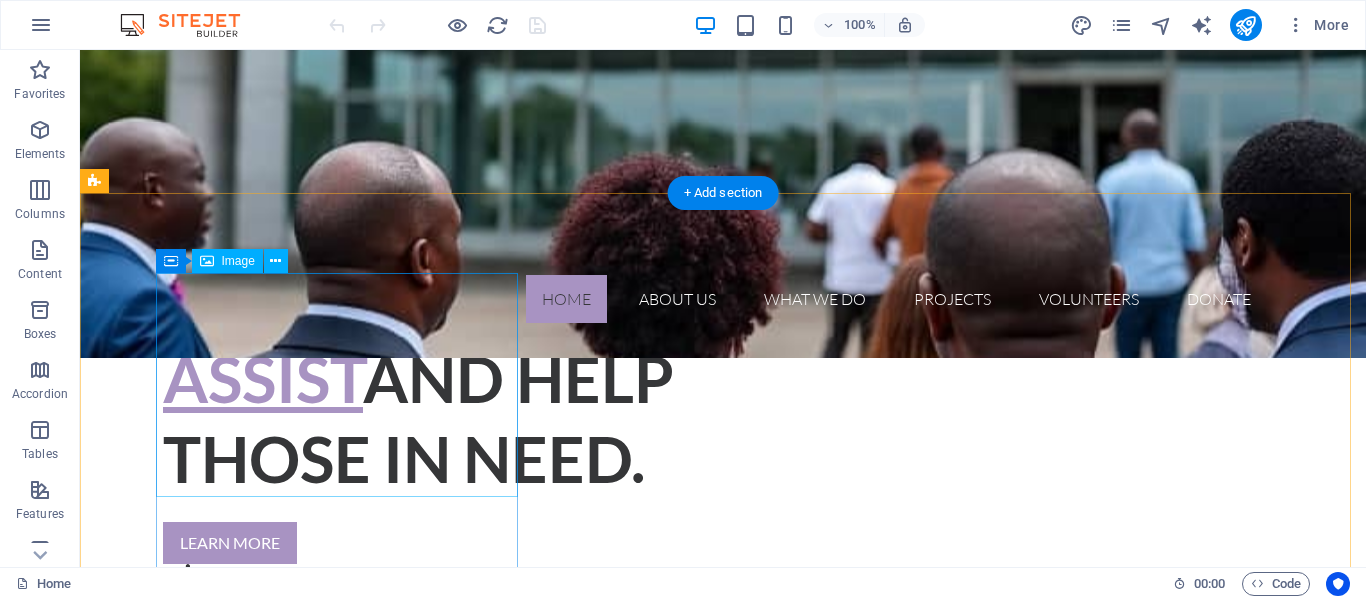 click at bounding box center (656, 906) 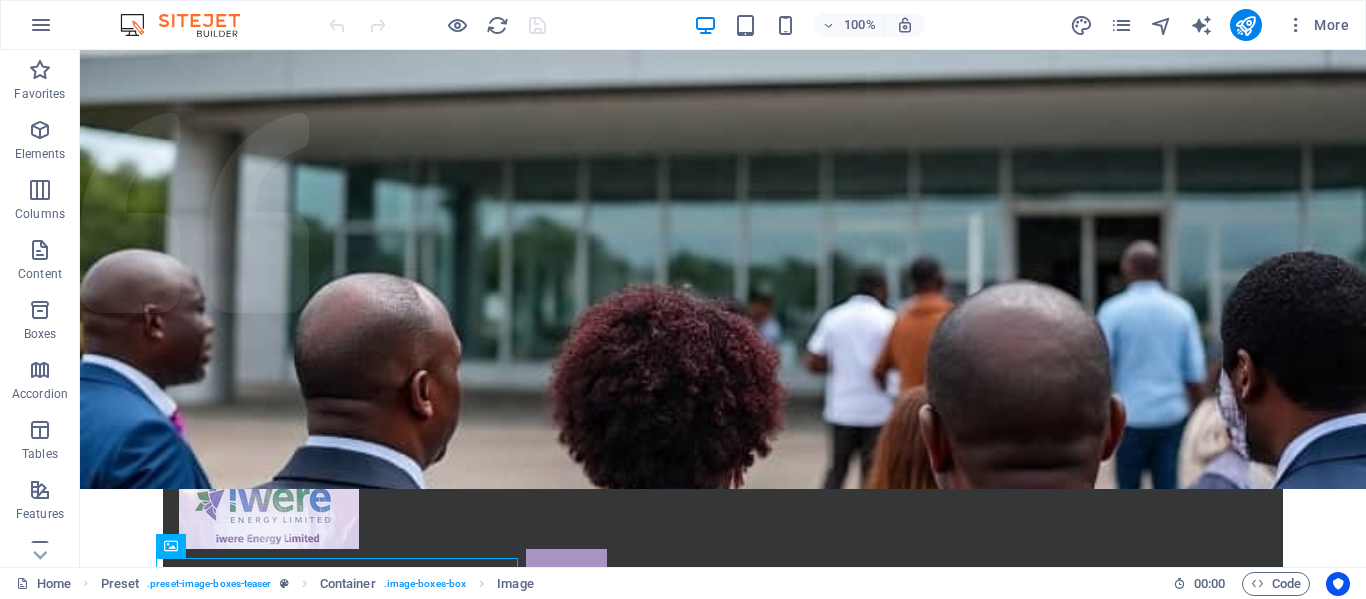 scroll, scrollTop: 82, scrollLeft: 0, axis: vertical 